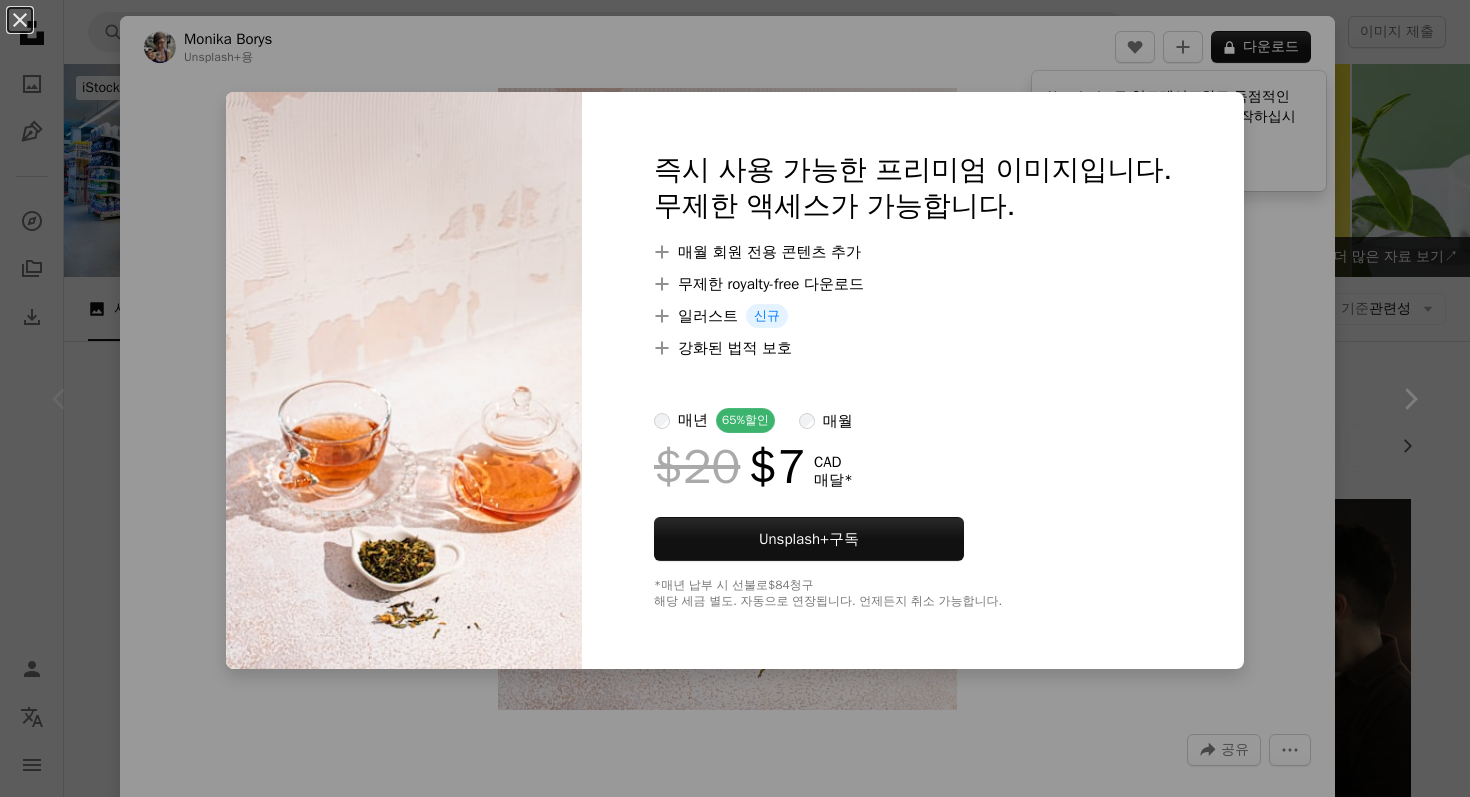 scroll, scrollTop: 624, scrollLeft: 0, axis: vertical 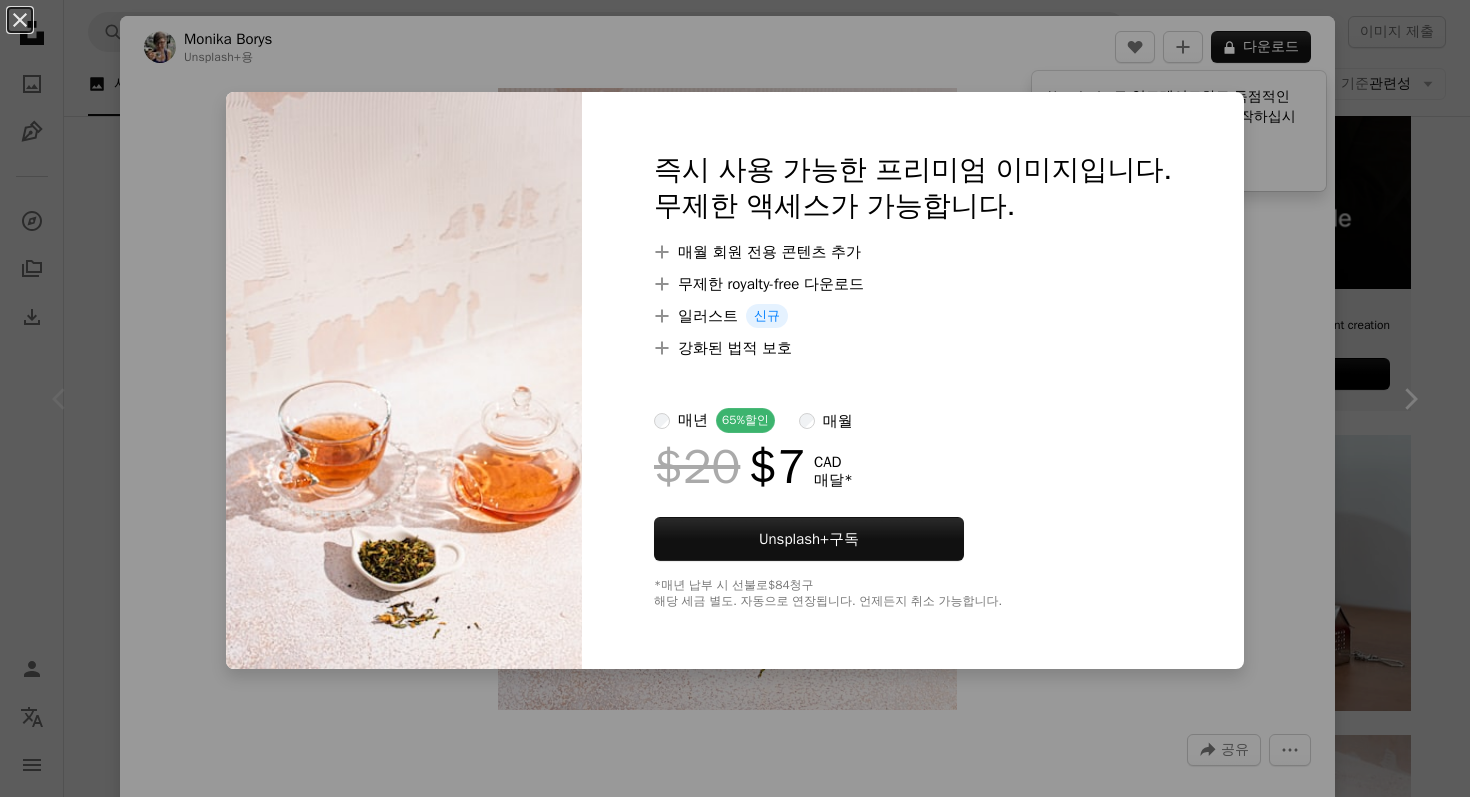 click on "An X shape 즉시 사용 가능한 프리미엄 이미지입니다. 무제한 액세스가 가능합니다. A plus sign 매월 회원 전용 콘텐츠 추가 A plus sign 무제한 royalty-free 다운로드 A plus sign 일러스트  신규 A plus sign 강화된 법적 보호 매년 65%  할인 매월 $20   $7 CAD 매달 * Unsplash+  구독 *매년 납부 시 선불로  $84  청구 해당 세금 별도. 자동으로 연장됩니다. 언제든지 취소 가능합니다." at bounding box center [735, 398] 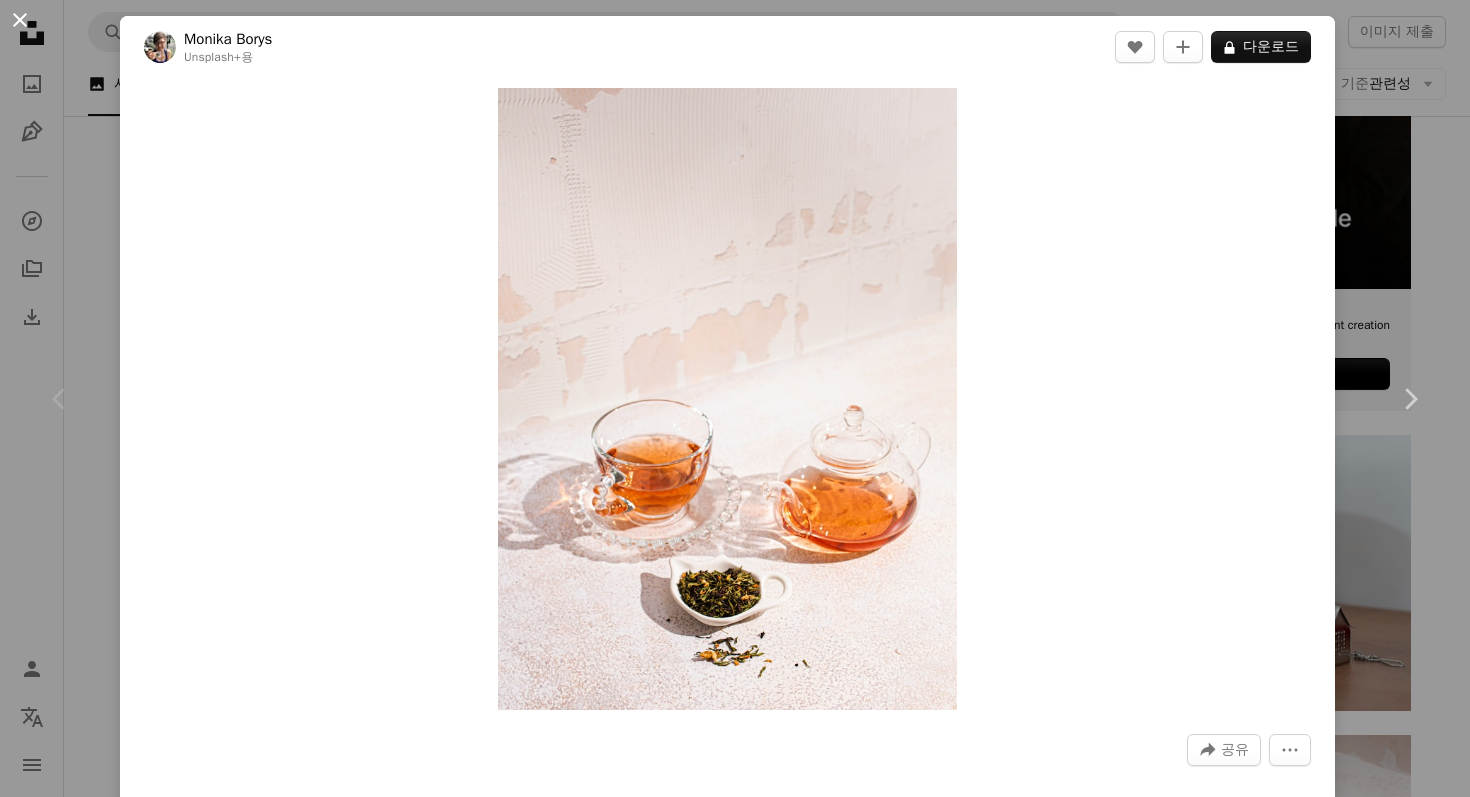 click on "An X shape" at bounding box center [20, 20] 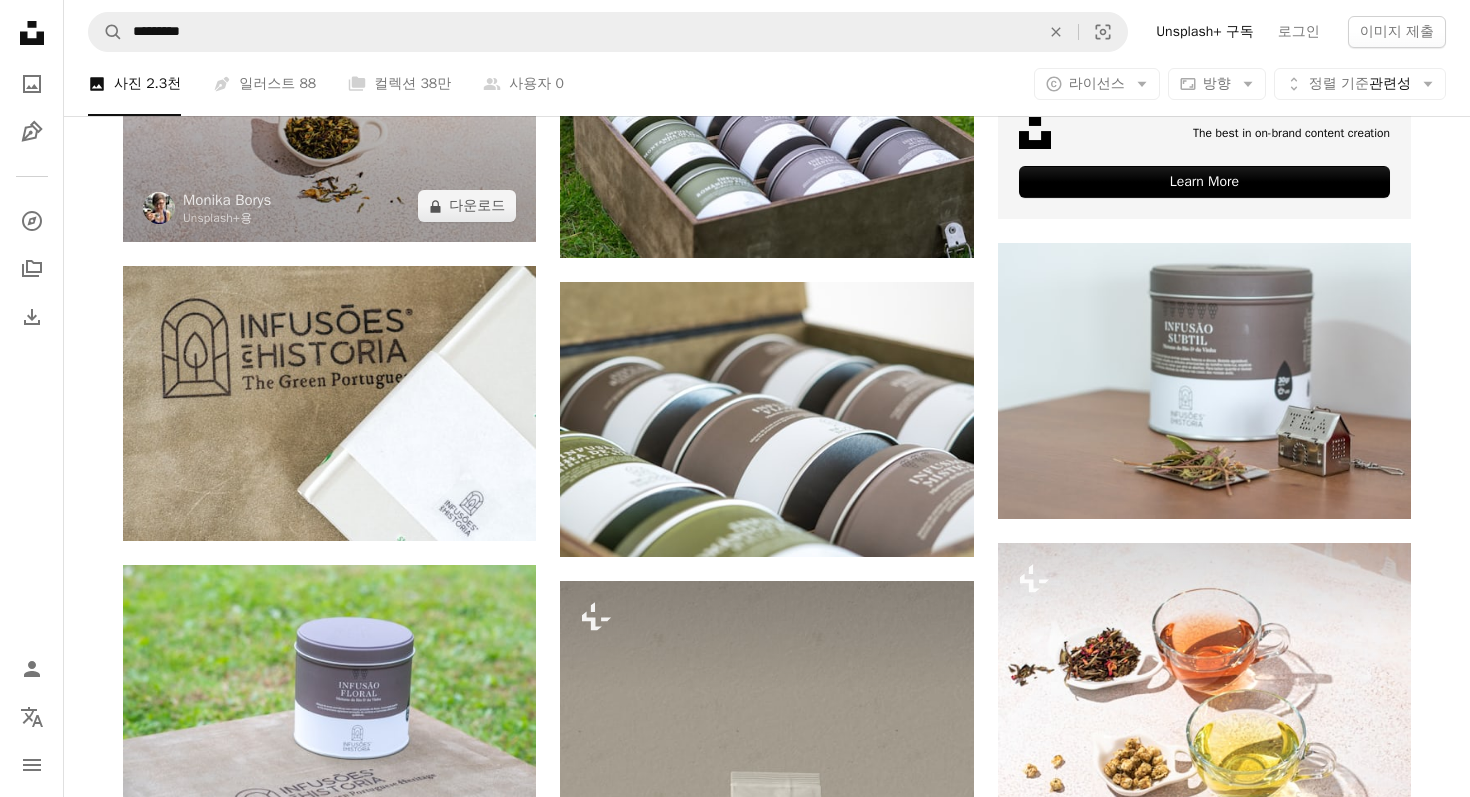 scroll, scrollTop: 489, scrollLeft: 0, axis: vertical 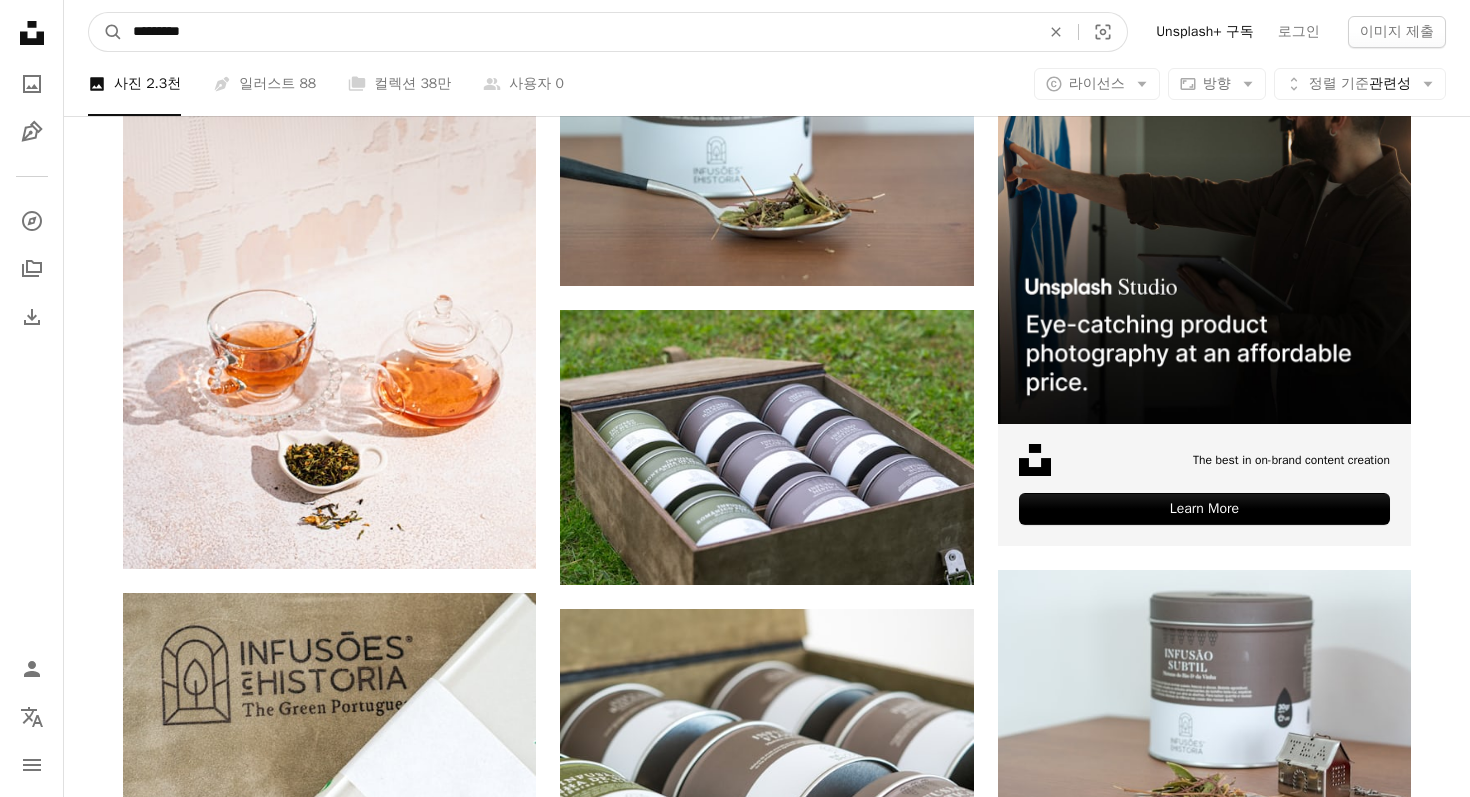 click on "*********" at bounding box center [578, 32] 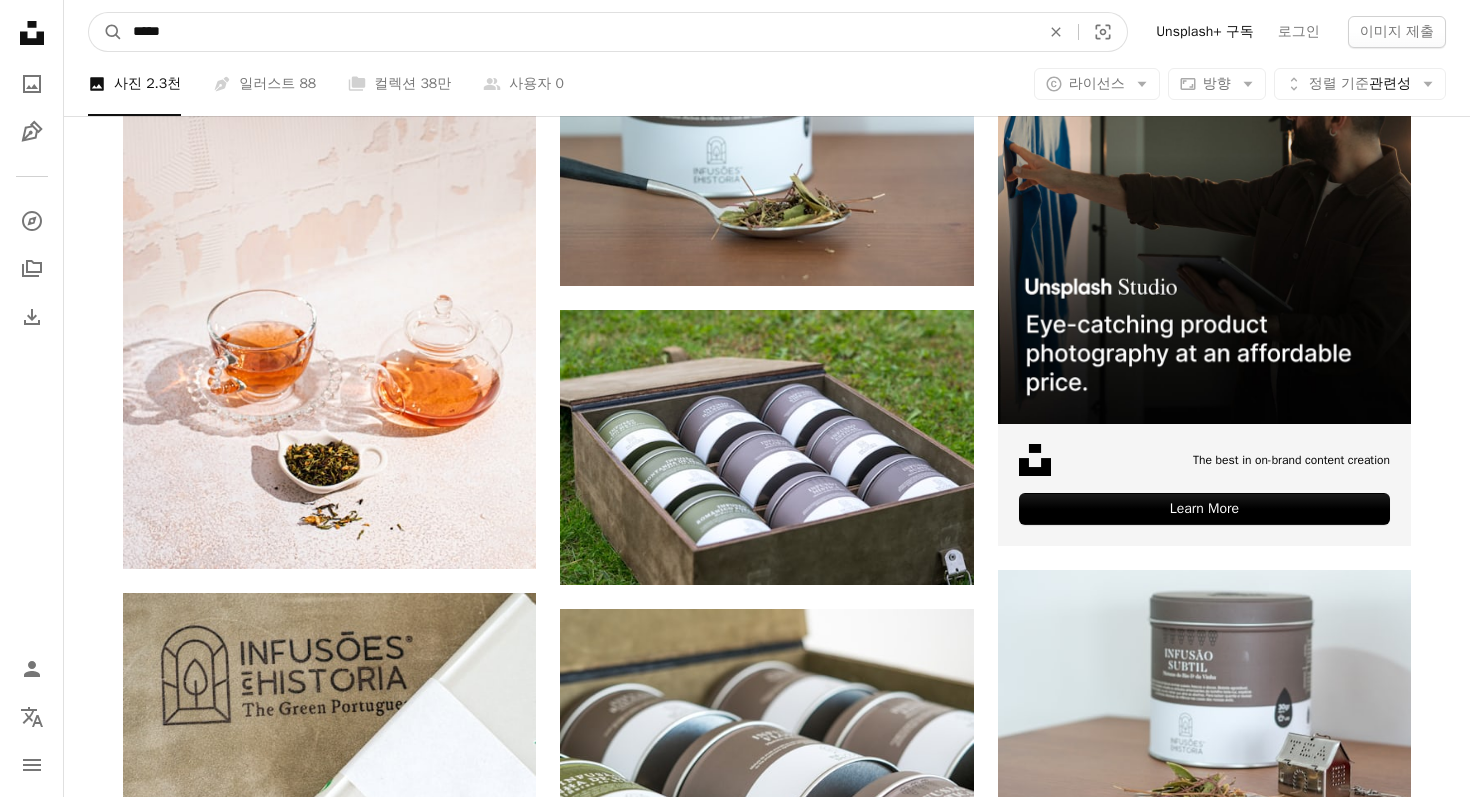 type on "***" 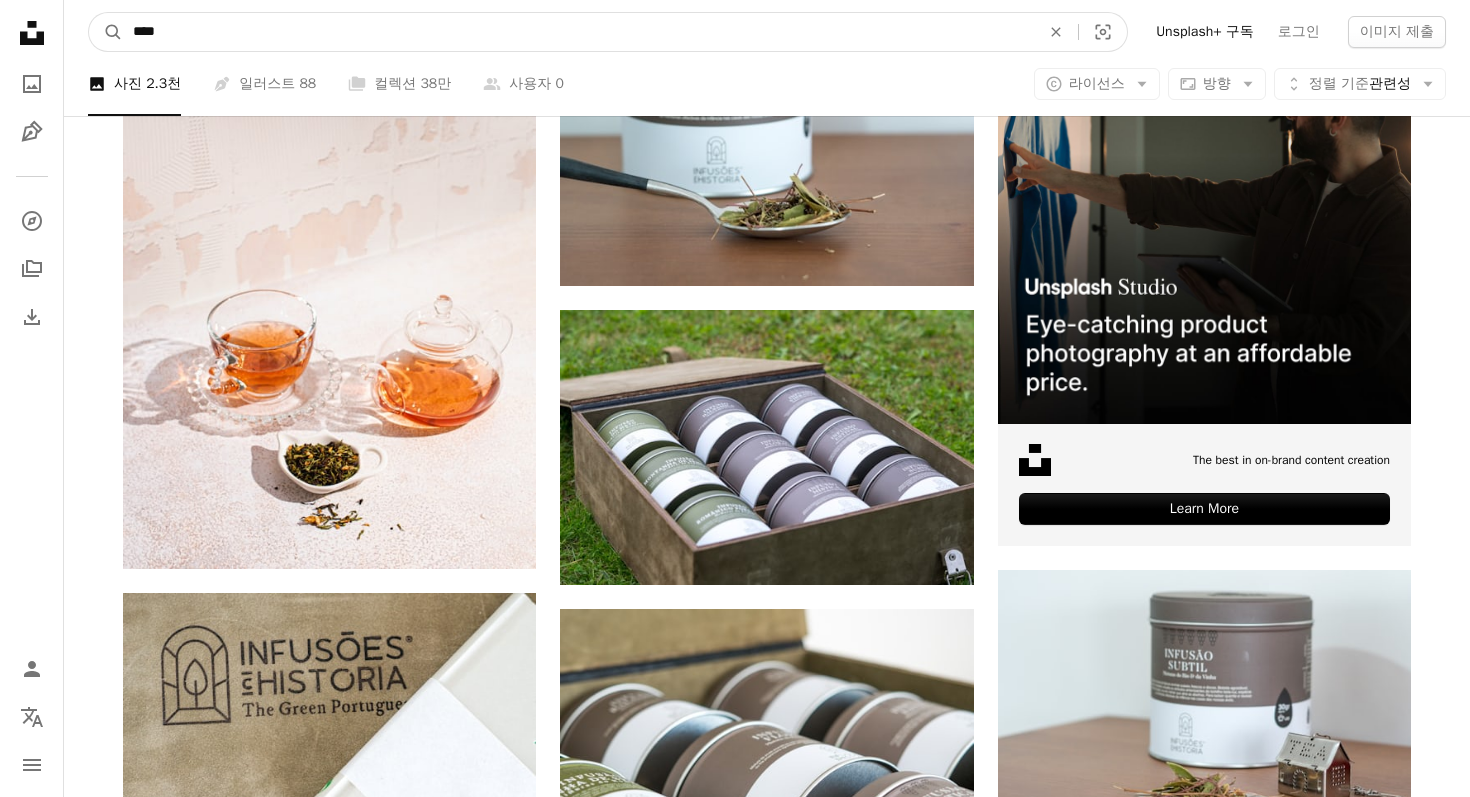click on "A magnifying glass" at bounding box center (106, 32) 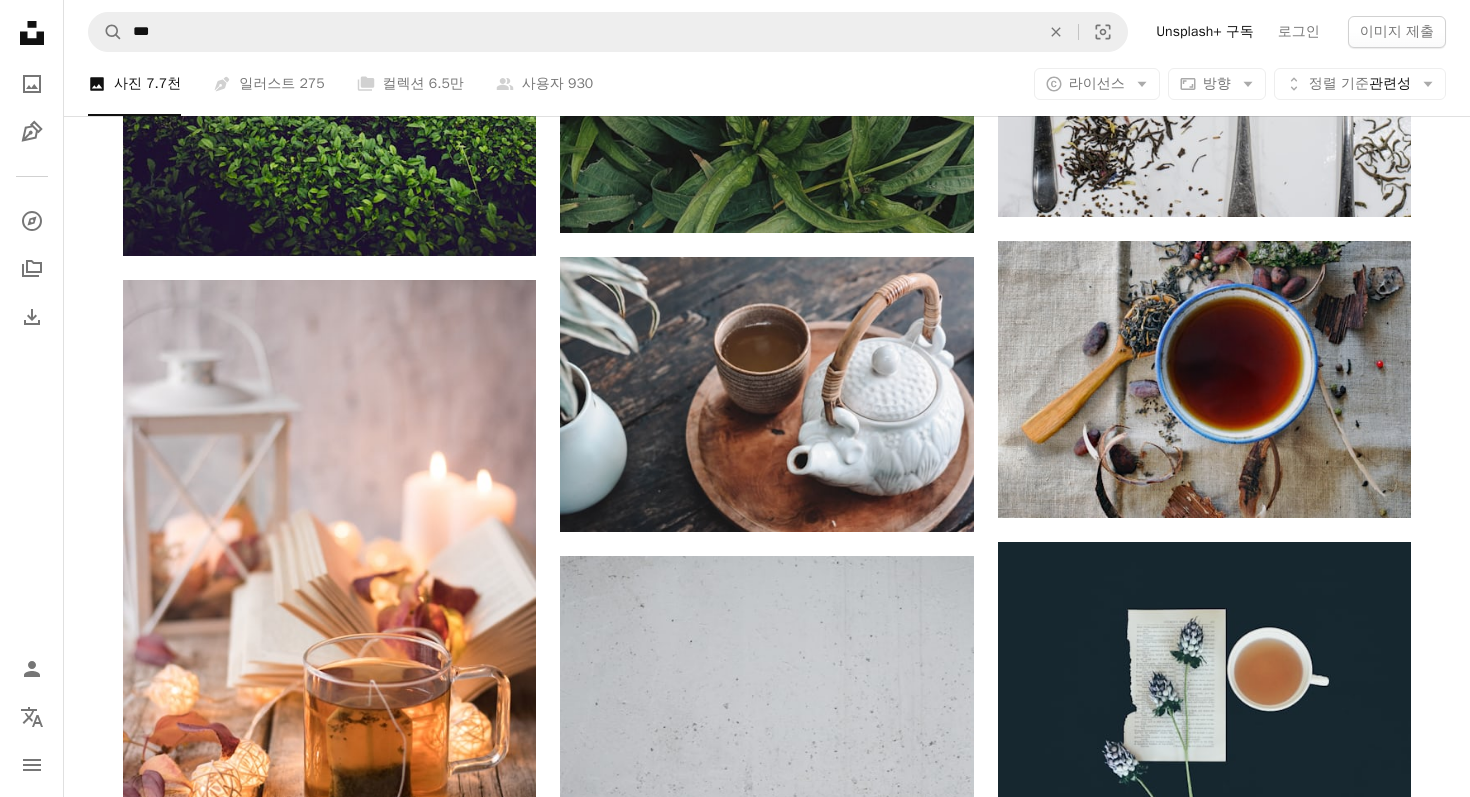 scroll, scrollTop: 1753, scrollLeft: 0, axis: vertical 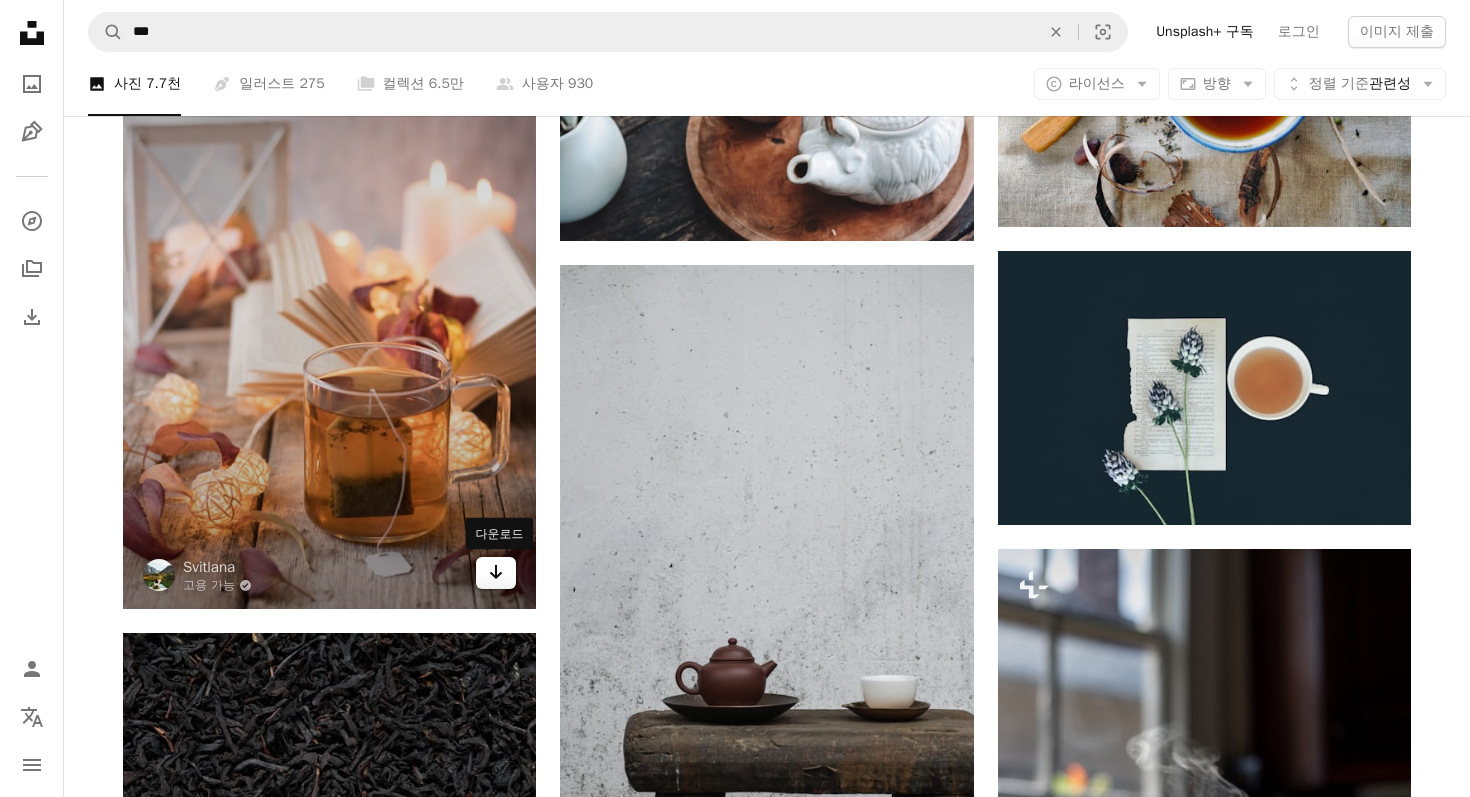 click 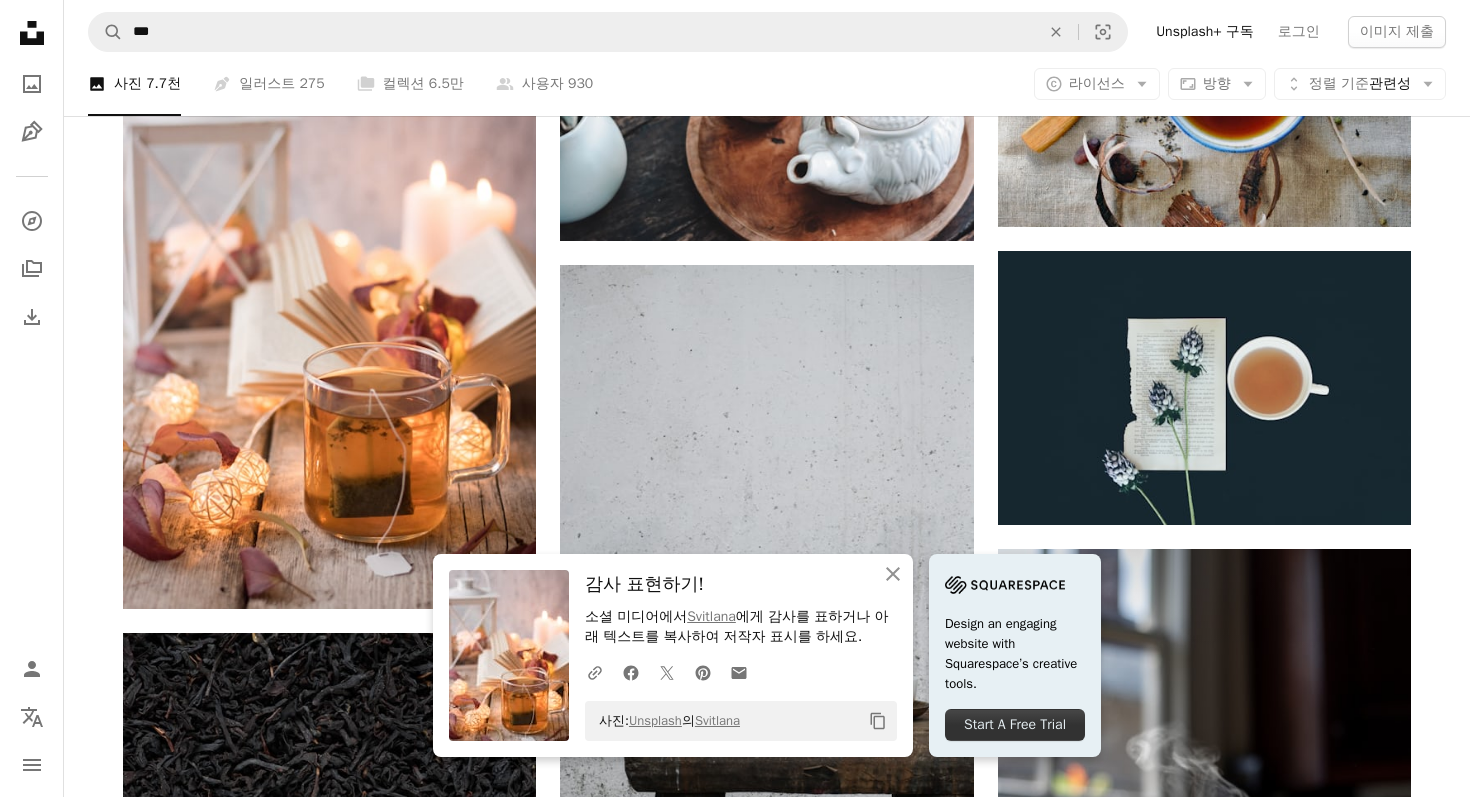 click on "Unsplash logo Unsplash 홈 A photo Pen Tool A compass A stack of folders Download Person Localization icon navigation menu" at bounding box center (32, 398) 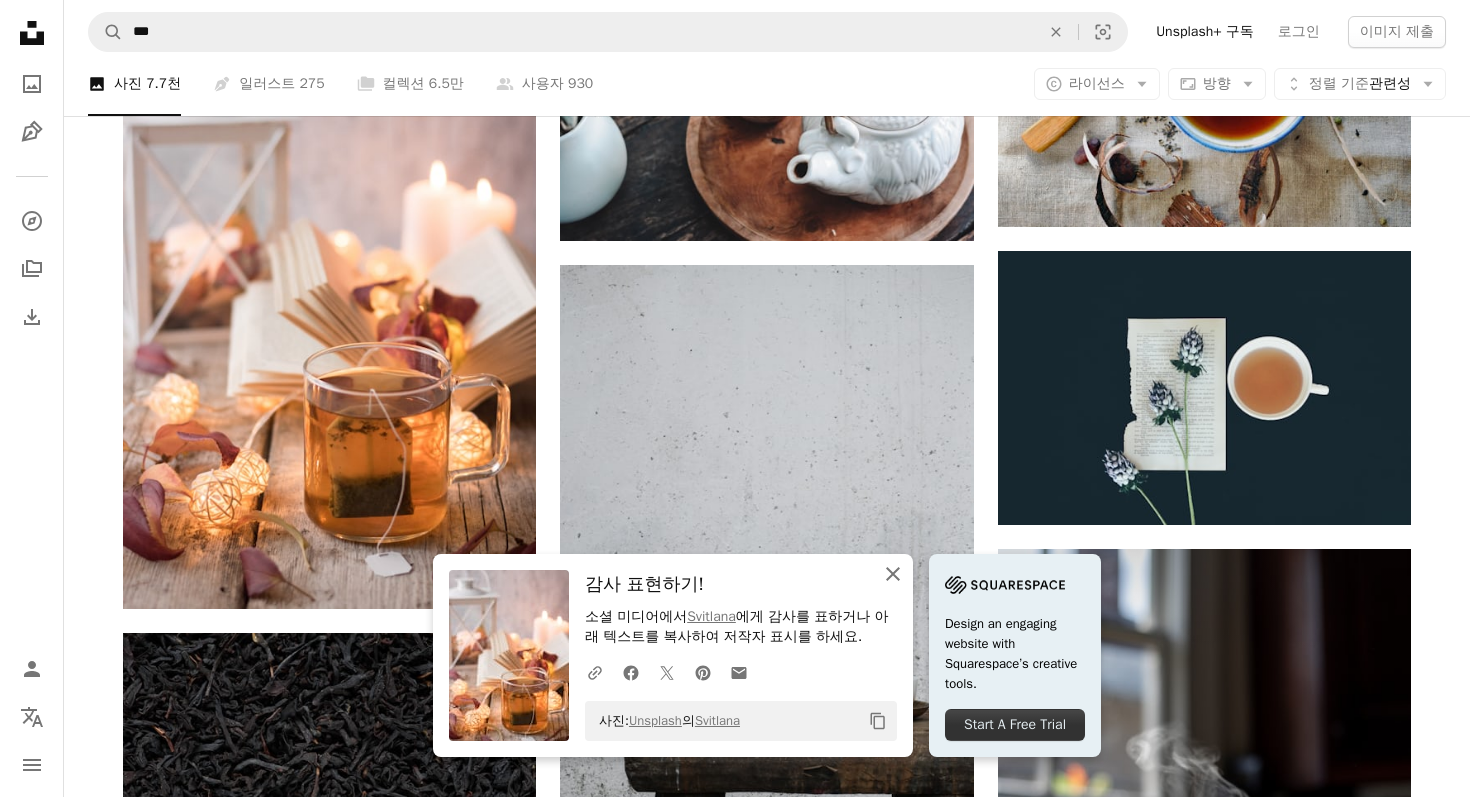 click on "An X shape" 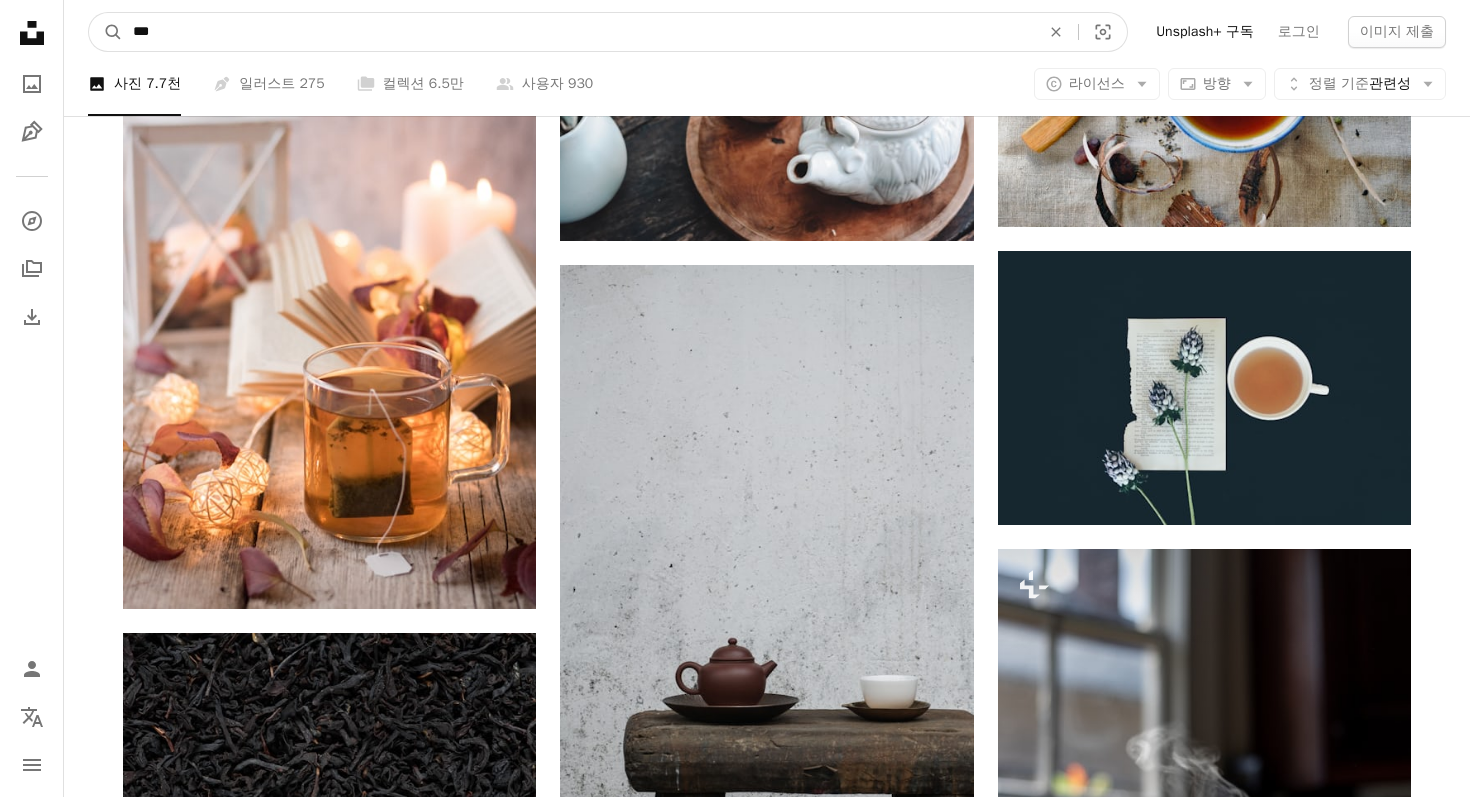 click on "***" at bounding box center [578, 32] 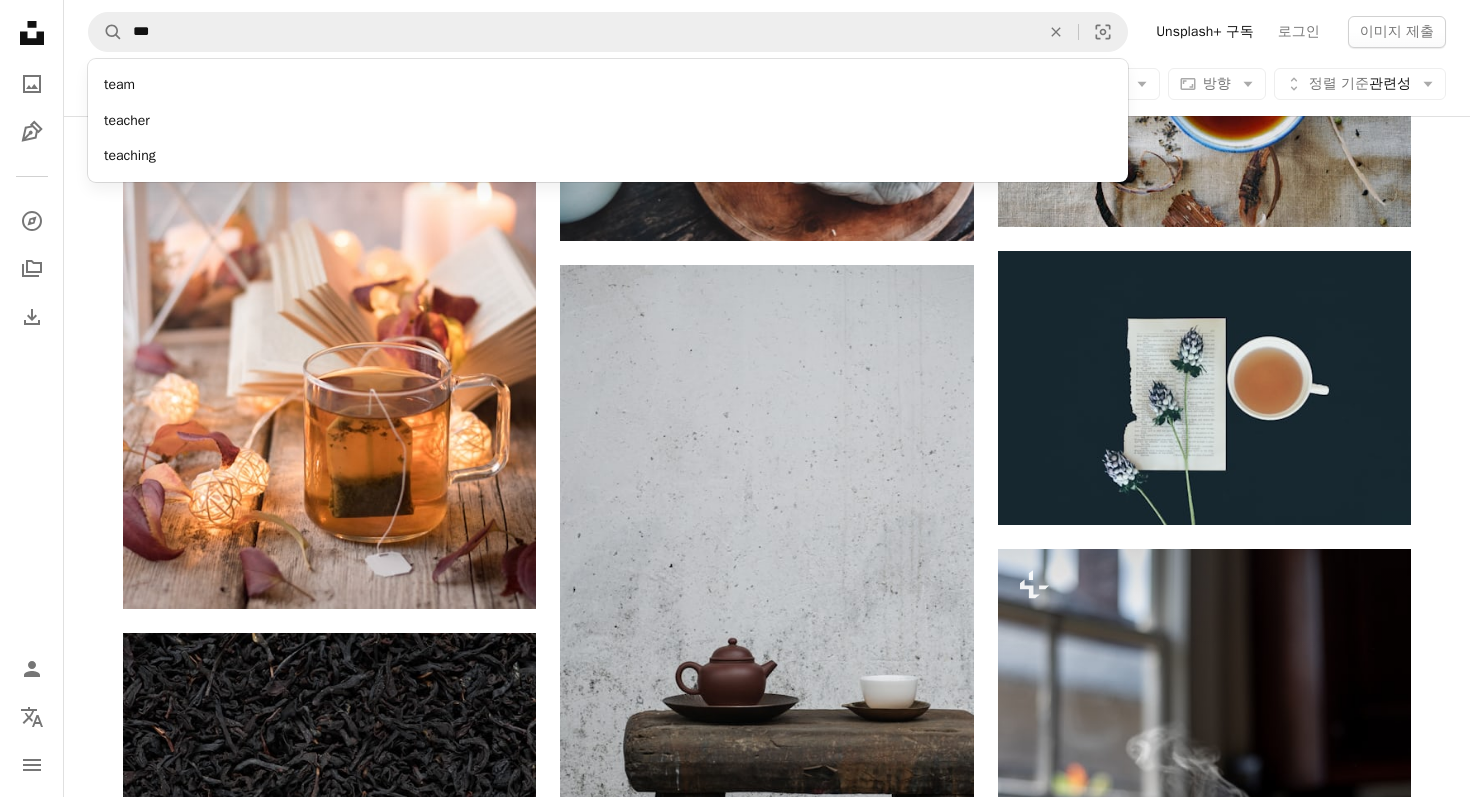 click on "Unsplash logo Unsplash 홈 A photo Pen Tool A compass A stack of folders Download Person Localization icon navigation menu" at bounding box center (32, 398) 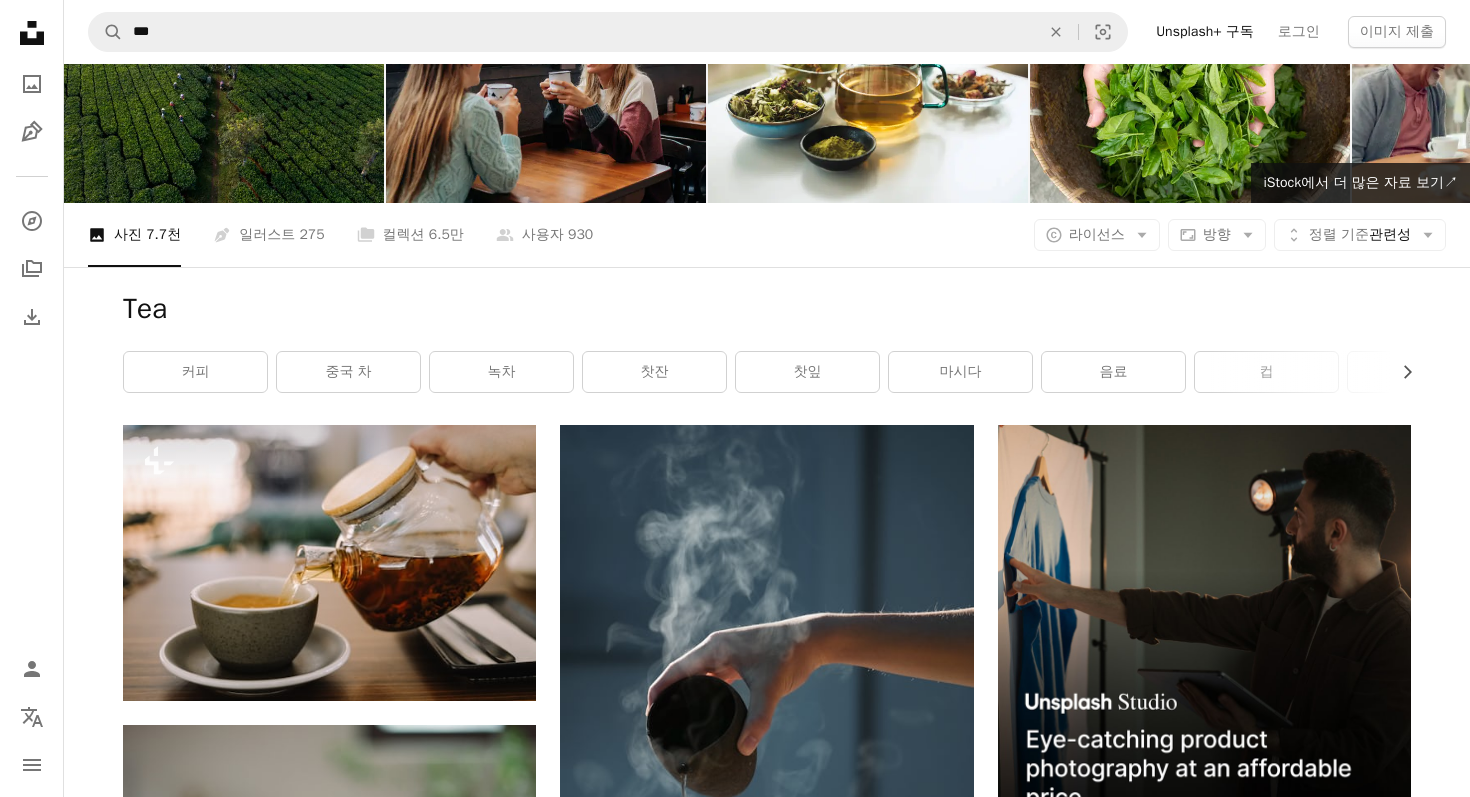 scroll, scrollTop: 0, scrollLeft: 0, axis: both 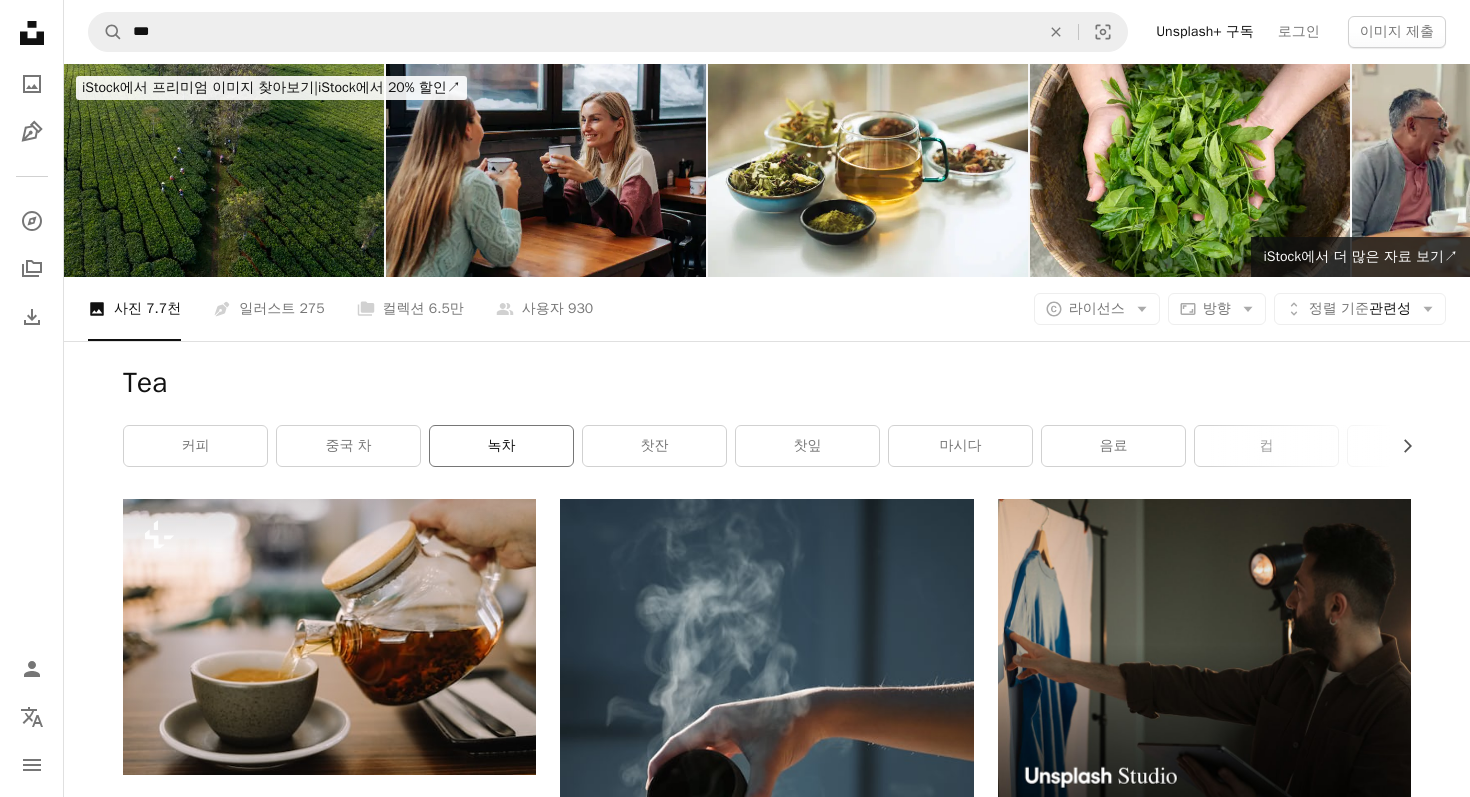 click on "녹차" at bounding box center (501, 446) 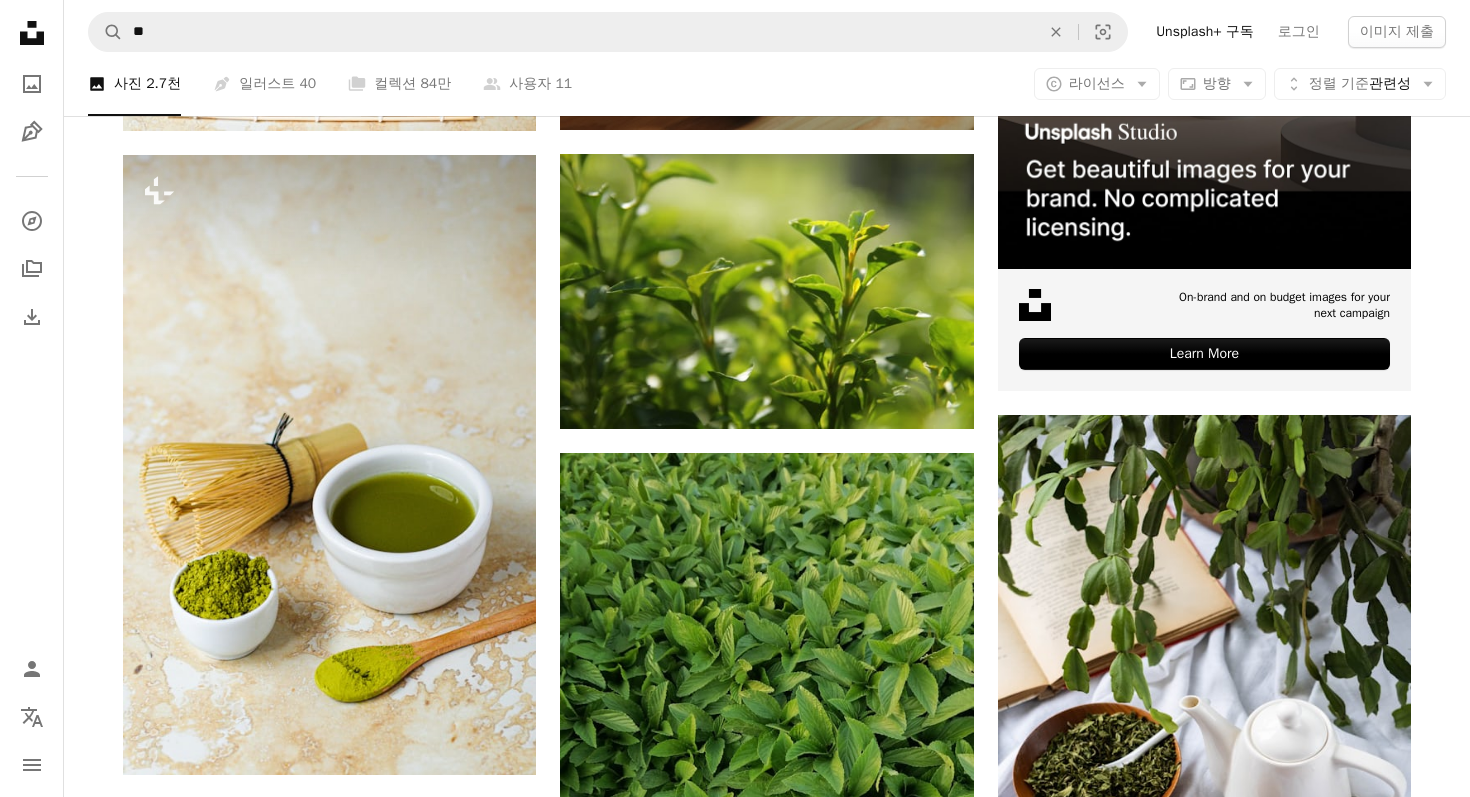 scroll, scrollTop: 651, scrollLeft: 0, axis: vertical 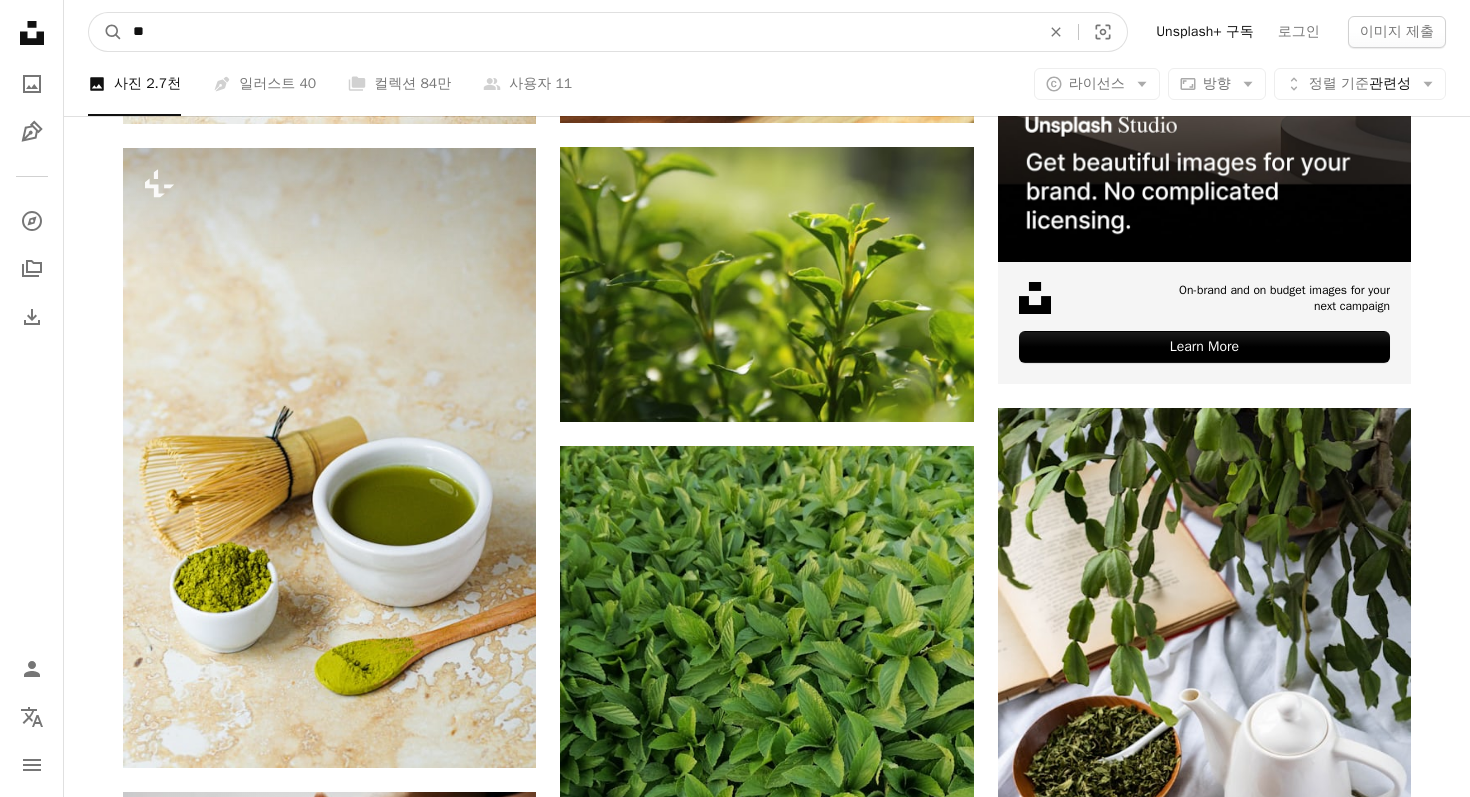 drag, startPoint x: 224, startPoint y: 25, endPoint x: 0, endPoint y: 60, distance: 226.71788 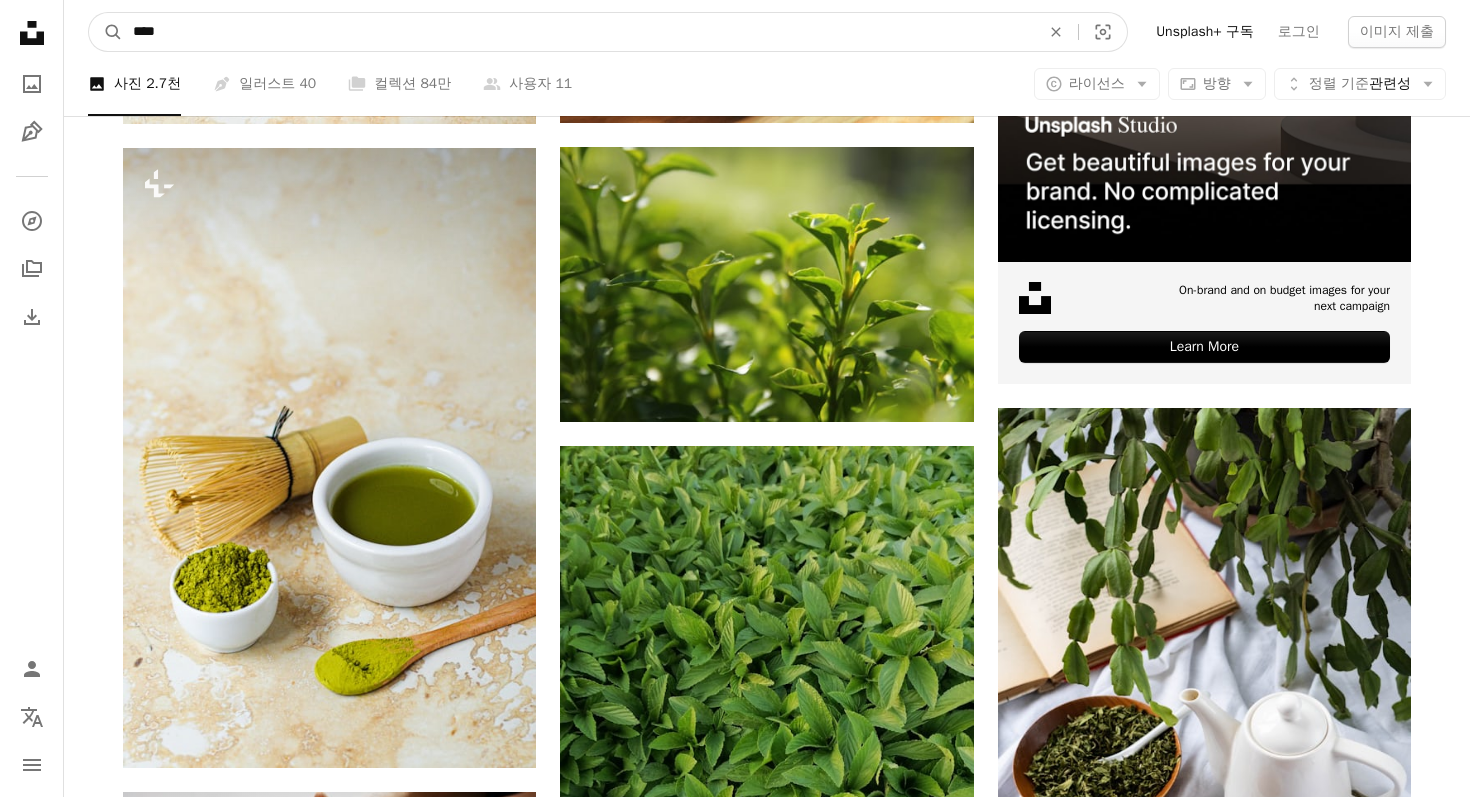 type on "*****" 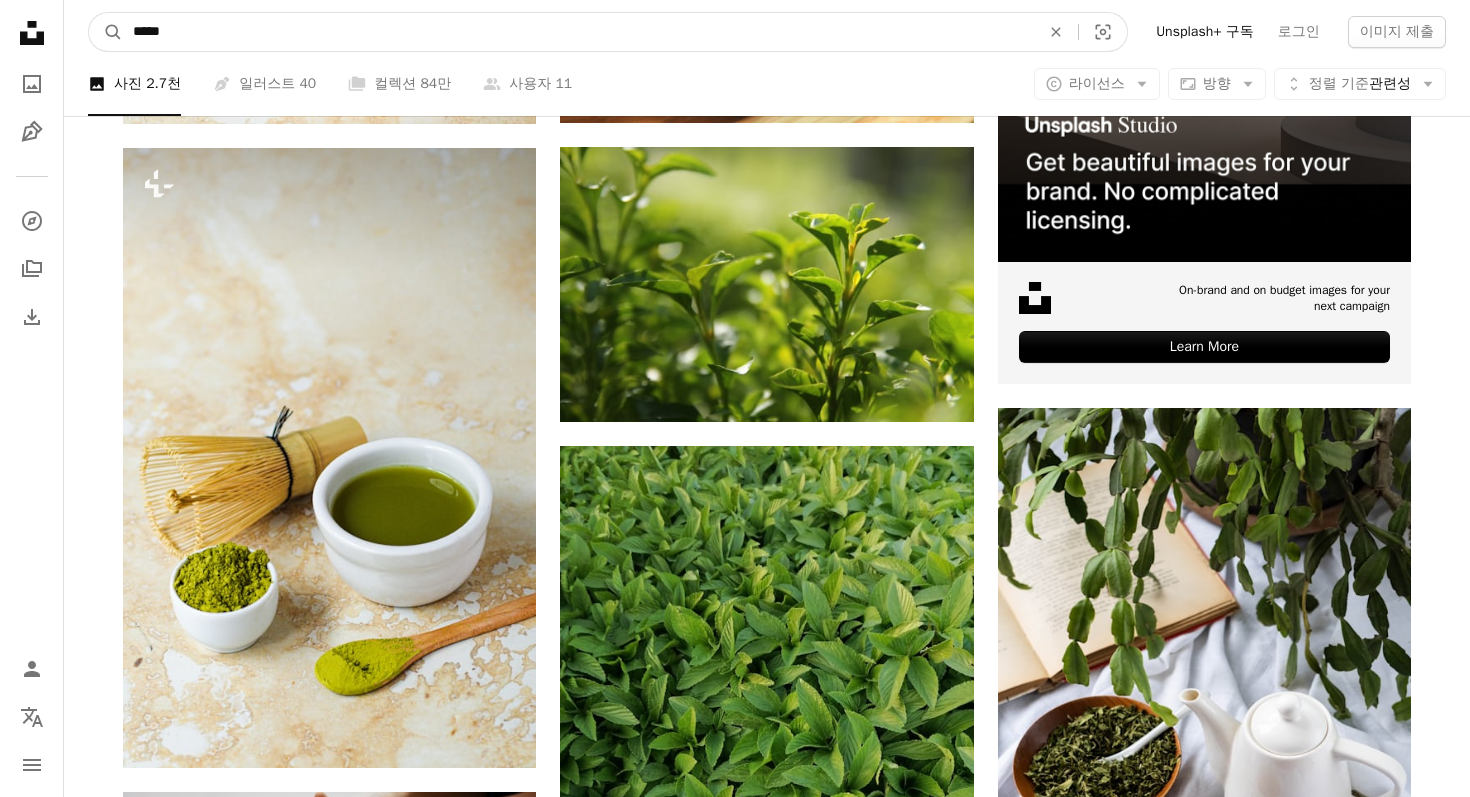 click on "A magnifying glass" at bounding box center [106, 32] 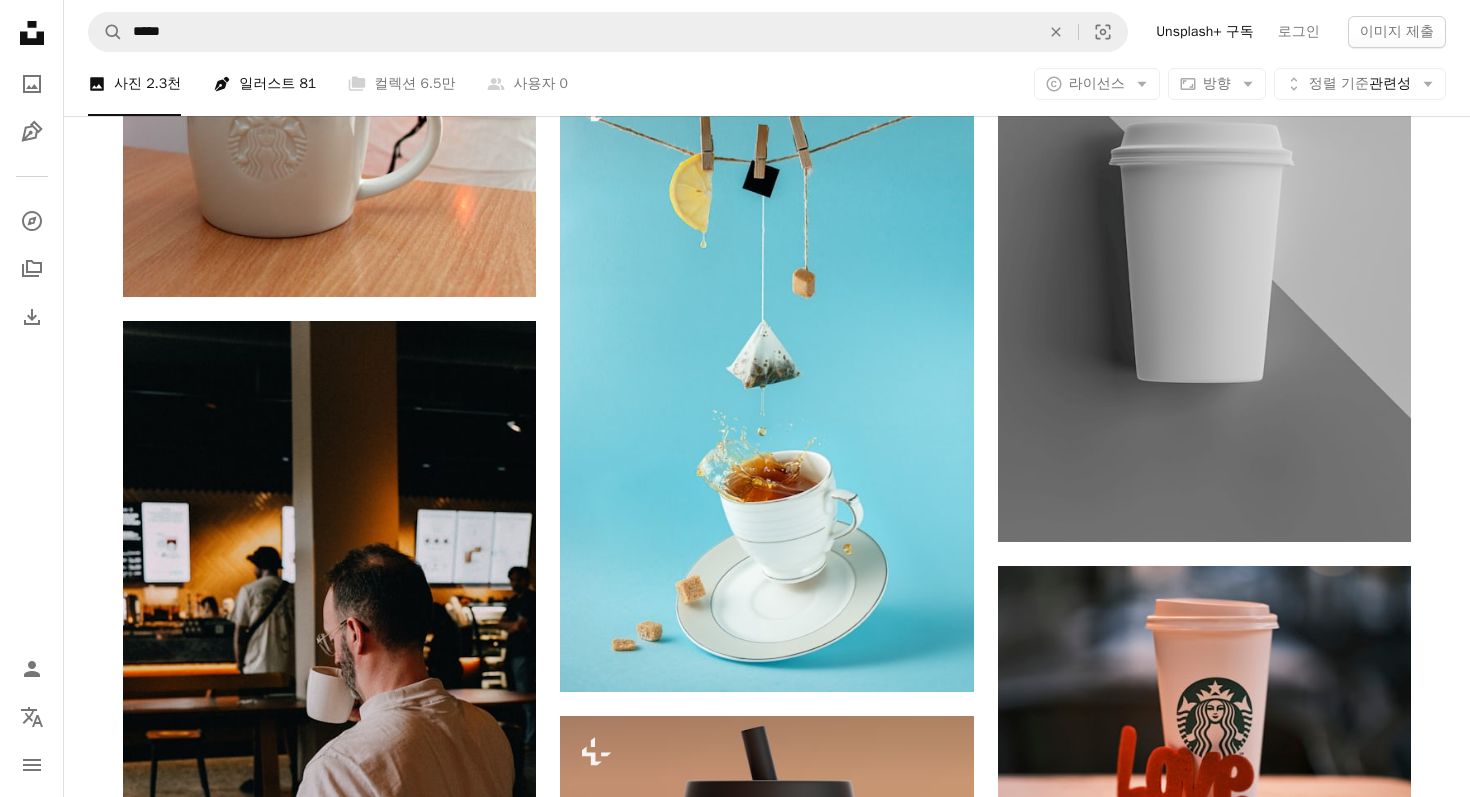 scroll, scrollTop: 2407, scrollLeft: 0, axis: vertical 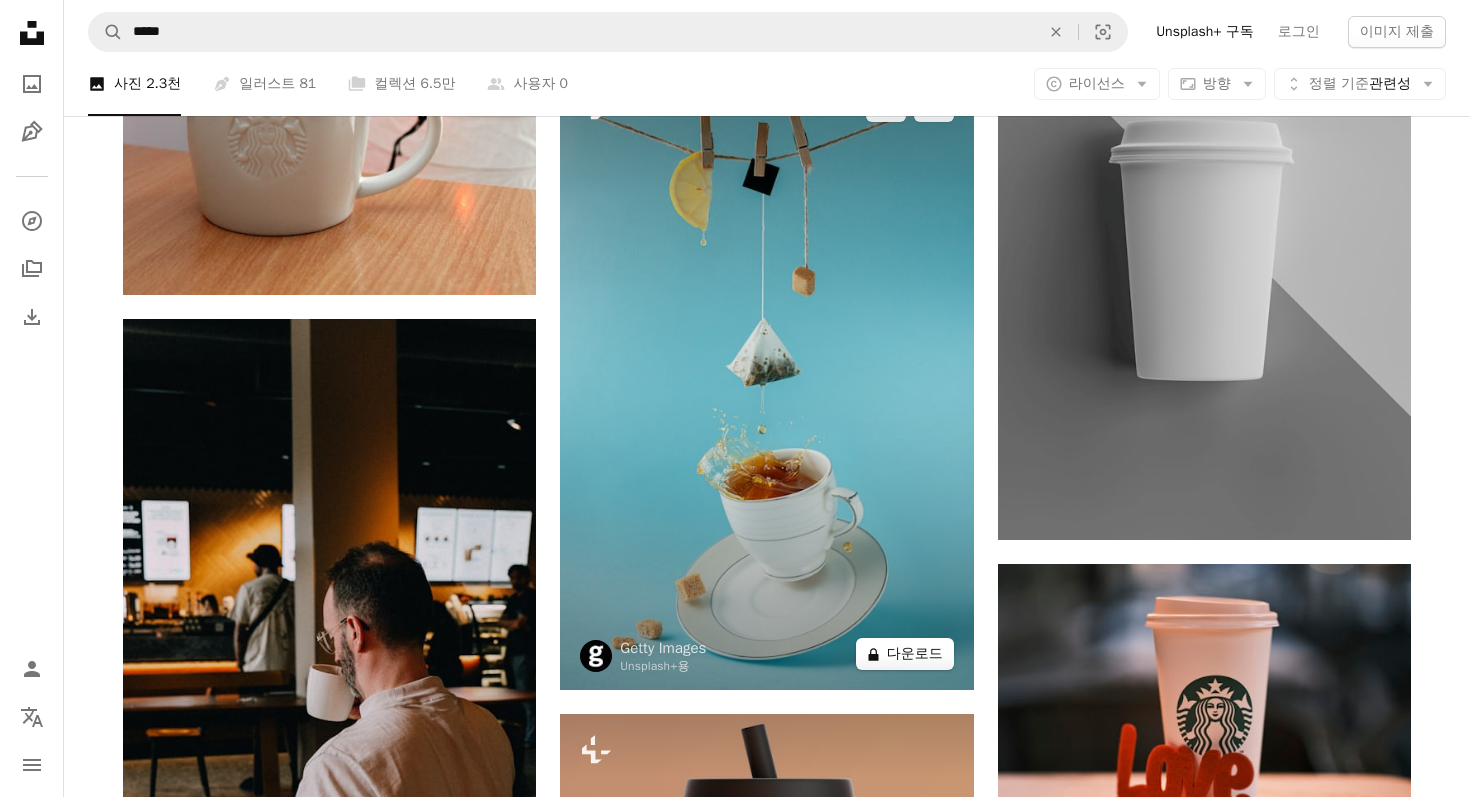 click on "A lock 다운로드" at bounding box center (905, 654) 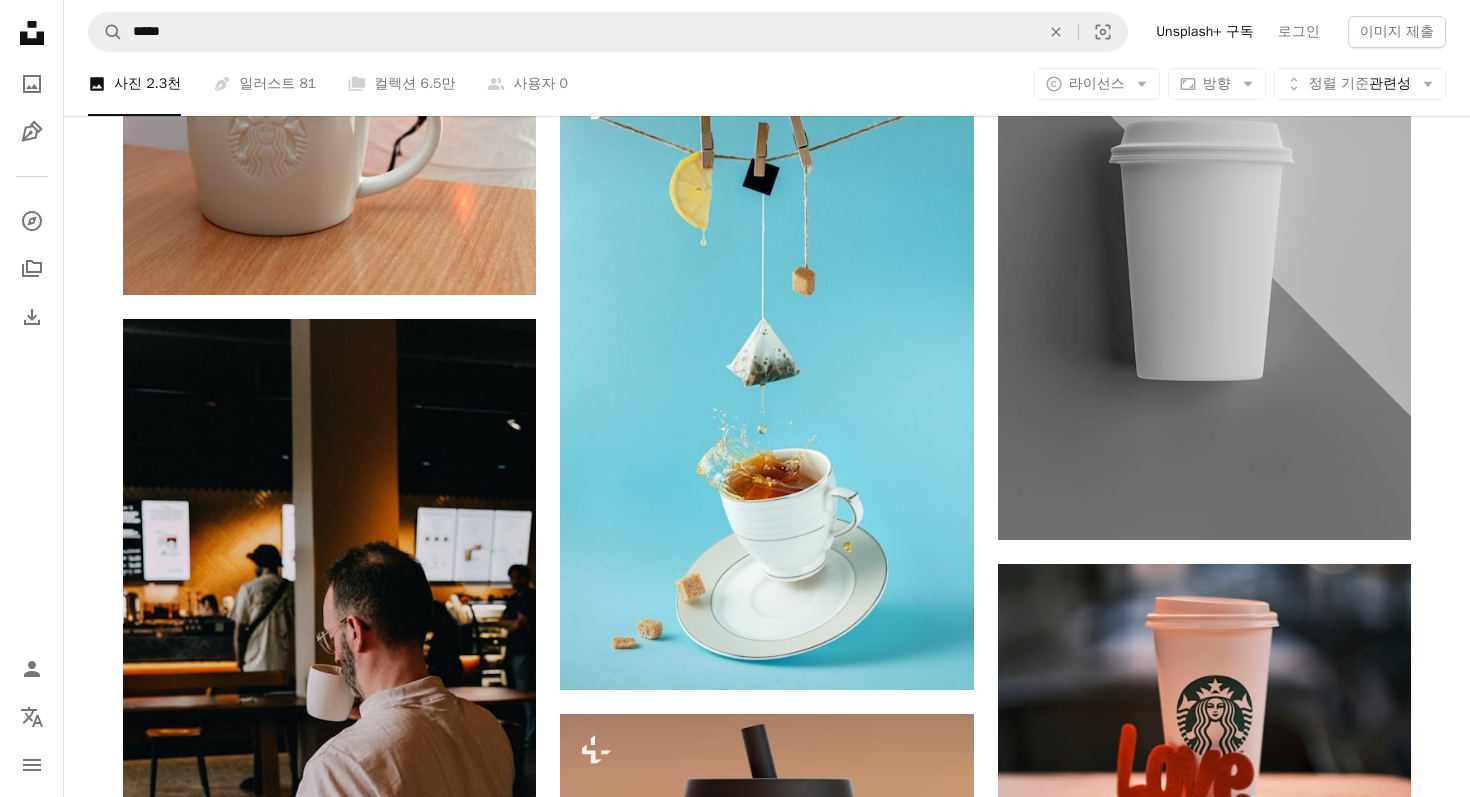 click on "An X shape 즉시 사용 가능한 프리미엄 이미지입니다. 무제한 액세스가 가능합니다. A plus sign 매월 회원 전용 콘텐츠 추가 A plus sign 무제한 royalty-free 다운로드 A plus sign 일러스트  신규 A plus sign 강화된 법적 보호 매년 65%  할인 매월 $20   $7 CAD 매달 * Unsplash+  구독 *매년 납부 시 선불로  $84  청구 해당 세금 별도. 자동으로 연장됩니다. 언제든지 취소 가능합니다." at bounding box center [735, 3363] 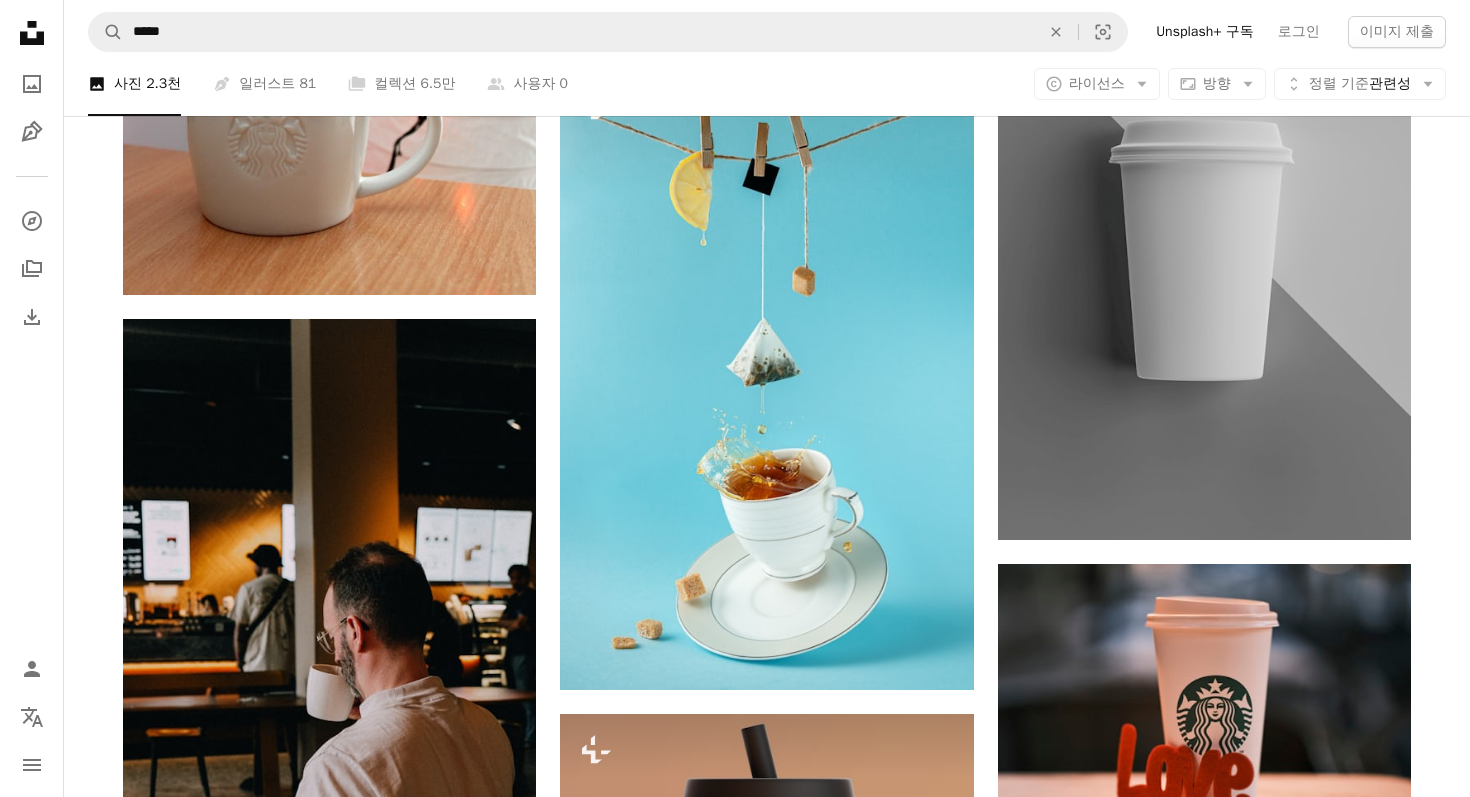 scroll, scrollTop: 2346, scrollLeft: 0, axis: vertical 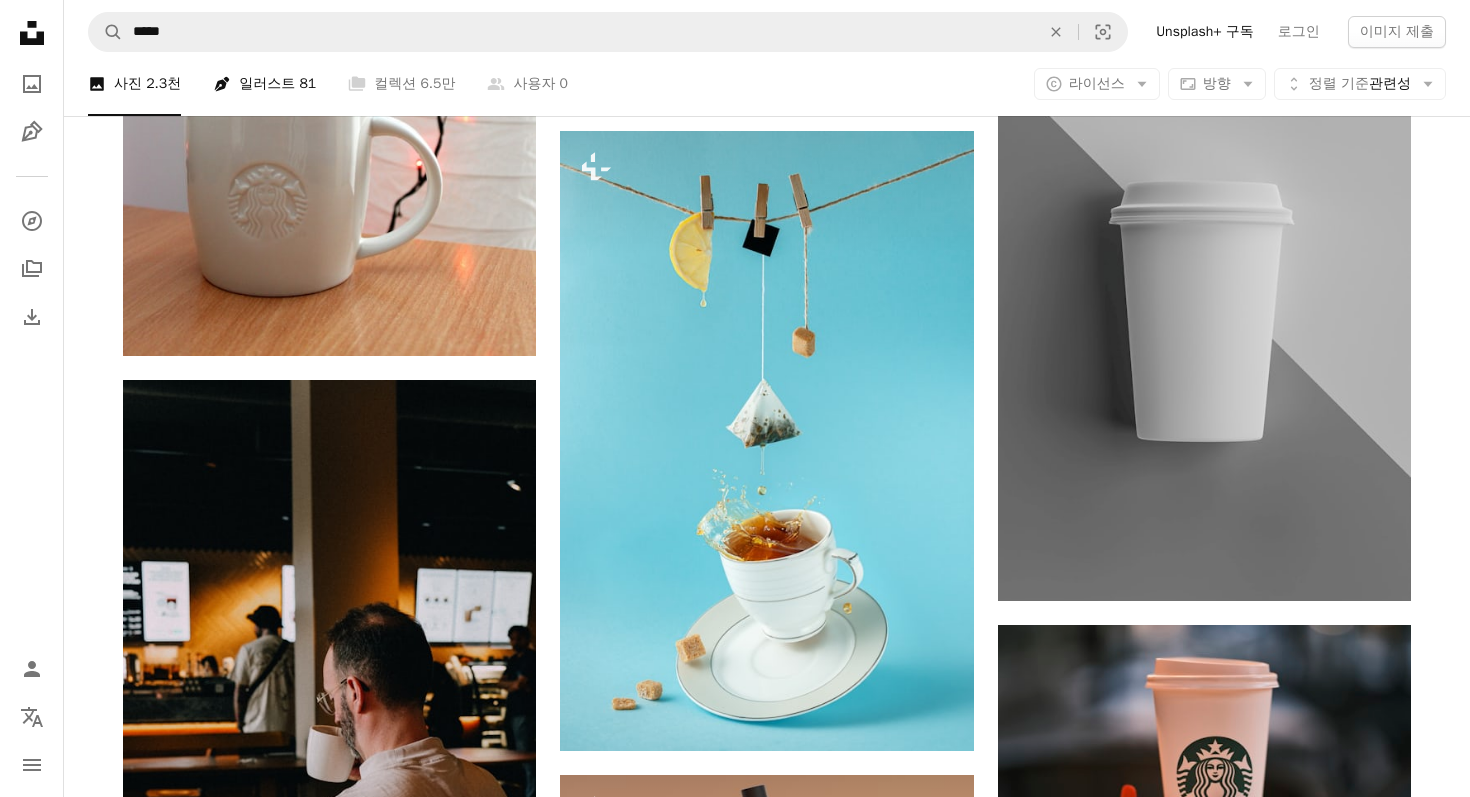 click on "Pen Tool 일러스트   81" at bounding box center [264, 84] 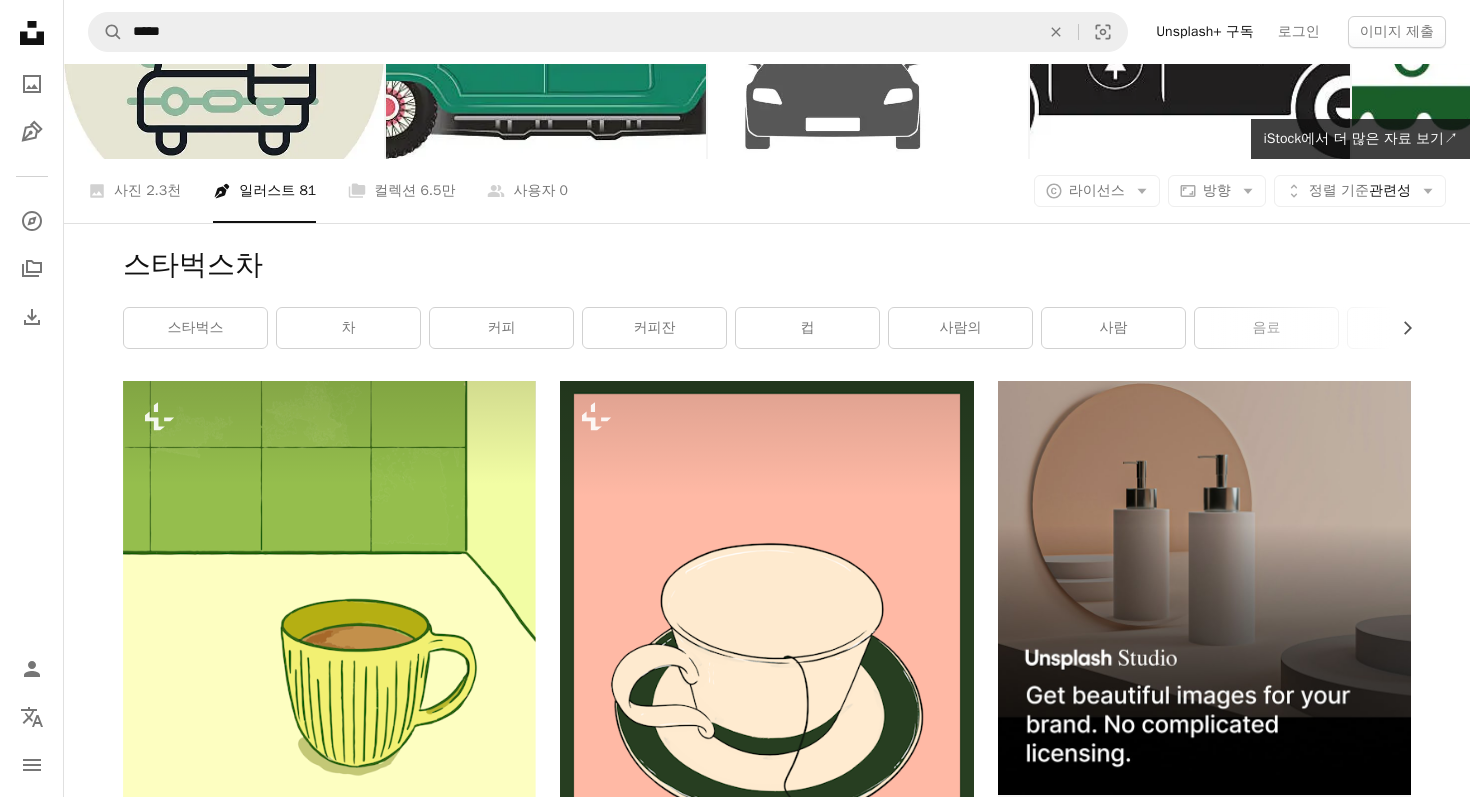 scroll, scrollTop: 94, scrollLeft: 0, axis: vertical 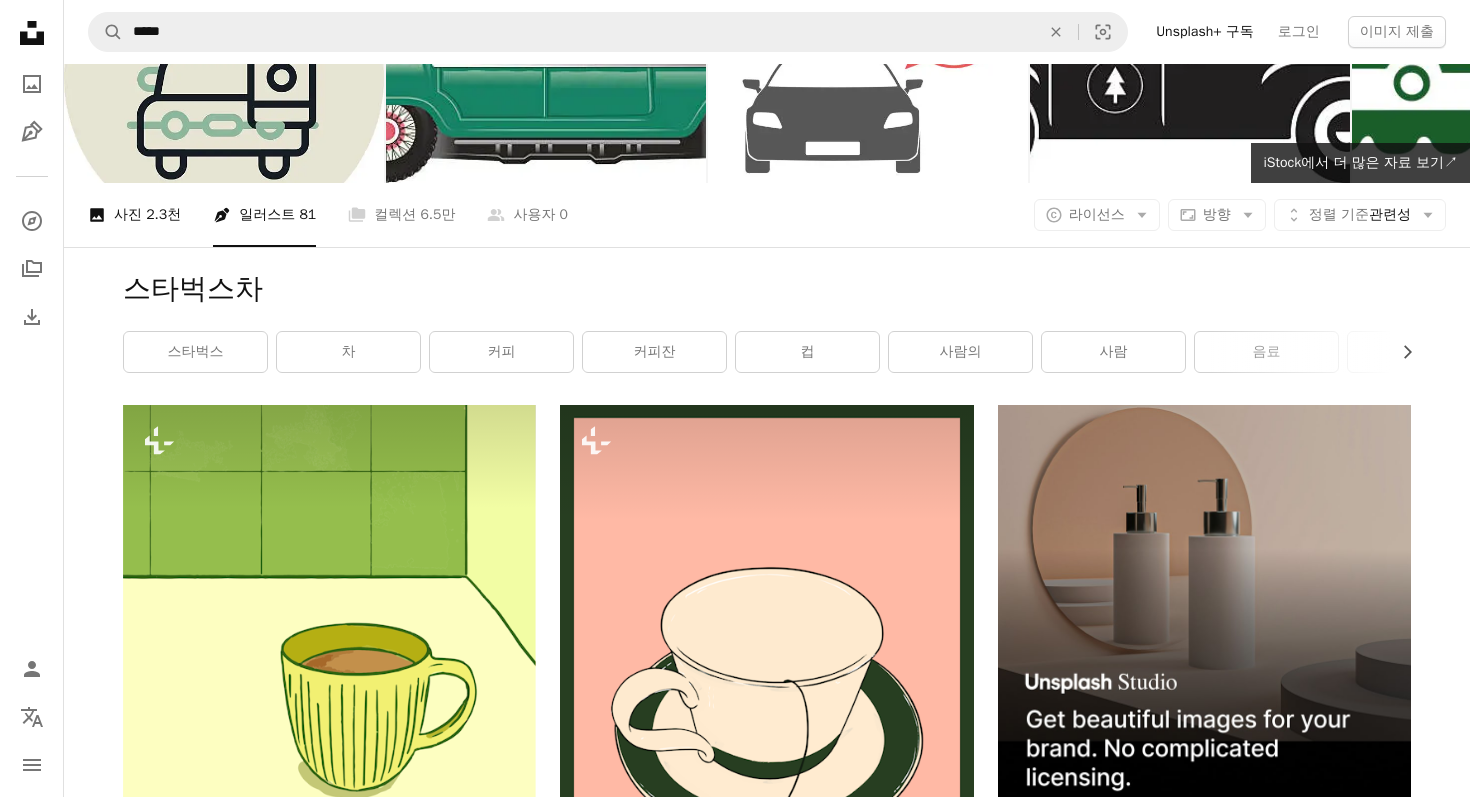 click on "2.3천" at bounding box center (163, 215) 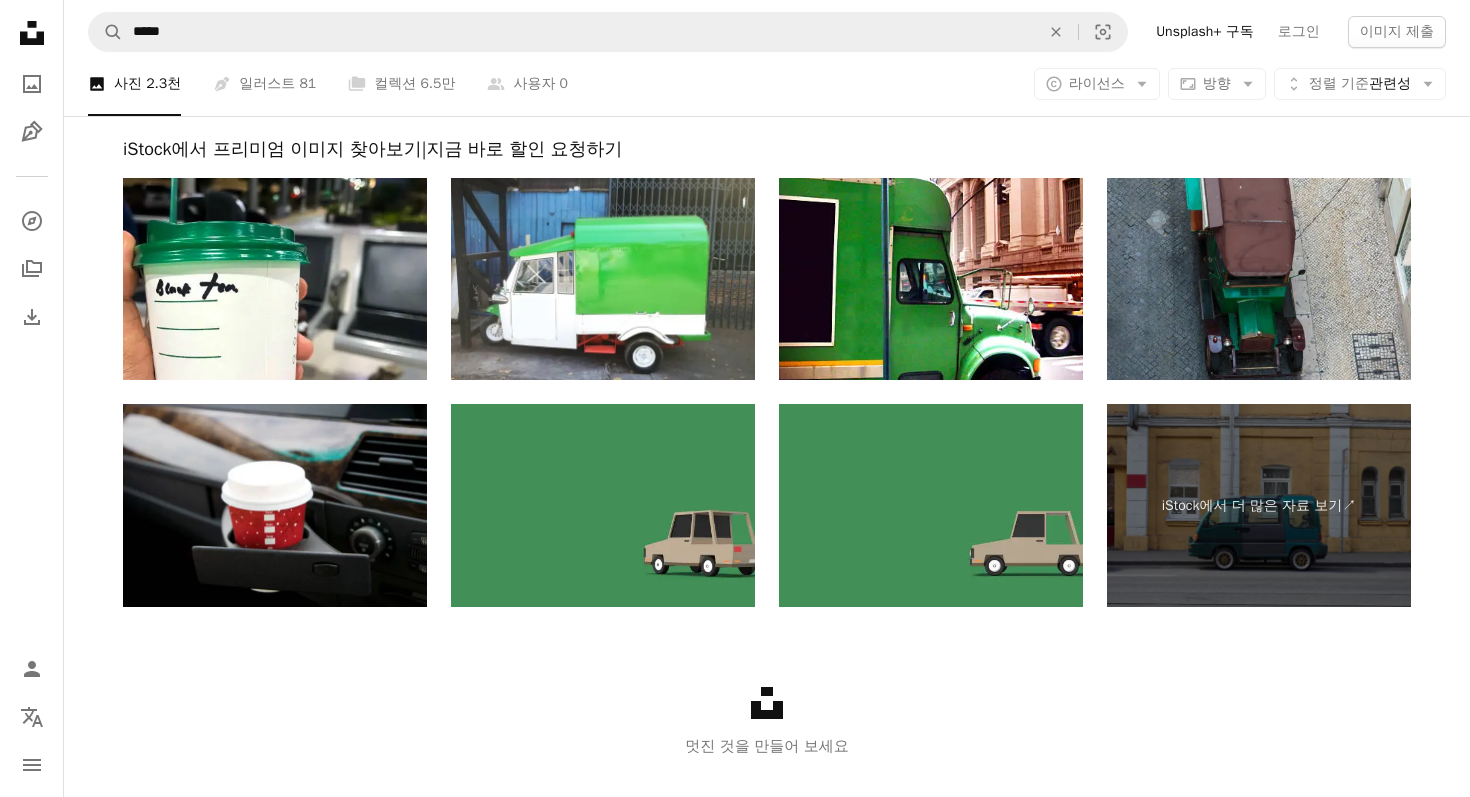 scroll, scrollTop: 4574, scrollLeft: 0, axis: vertical 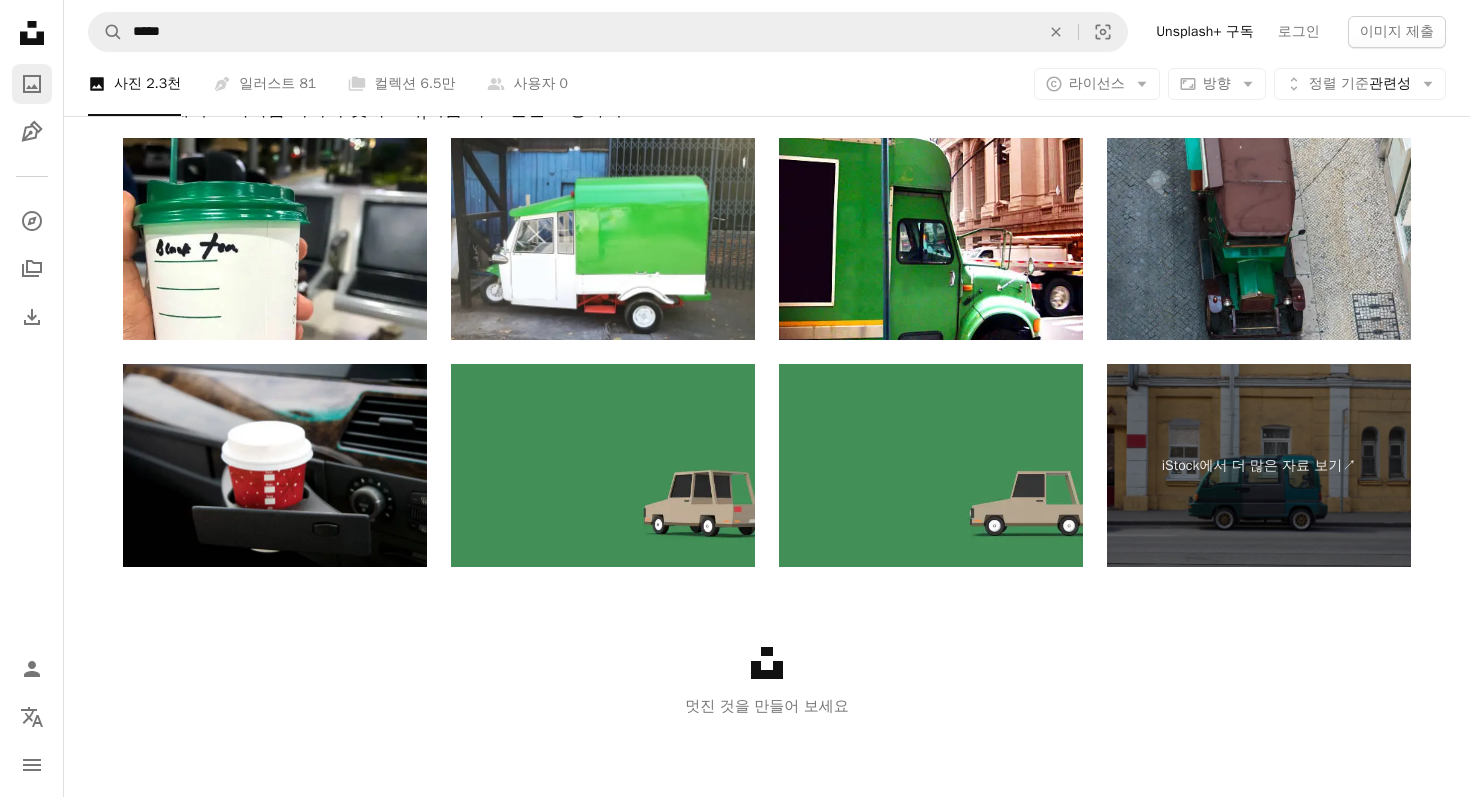 click on "A photo" at bounding box center (32, 84) 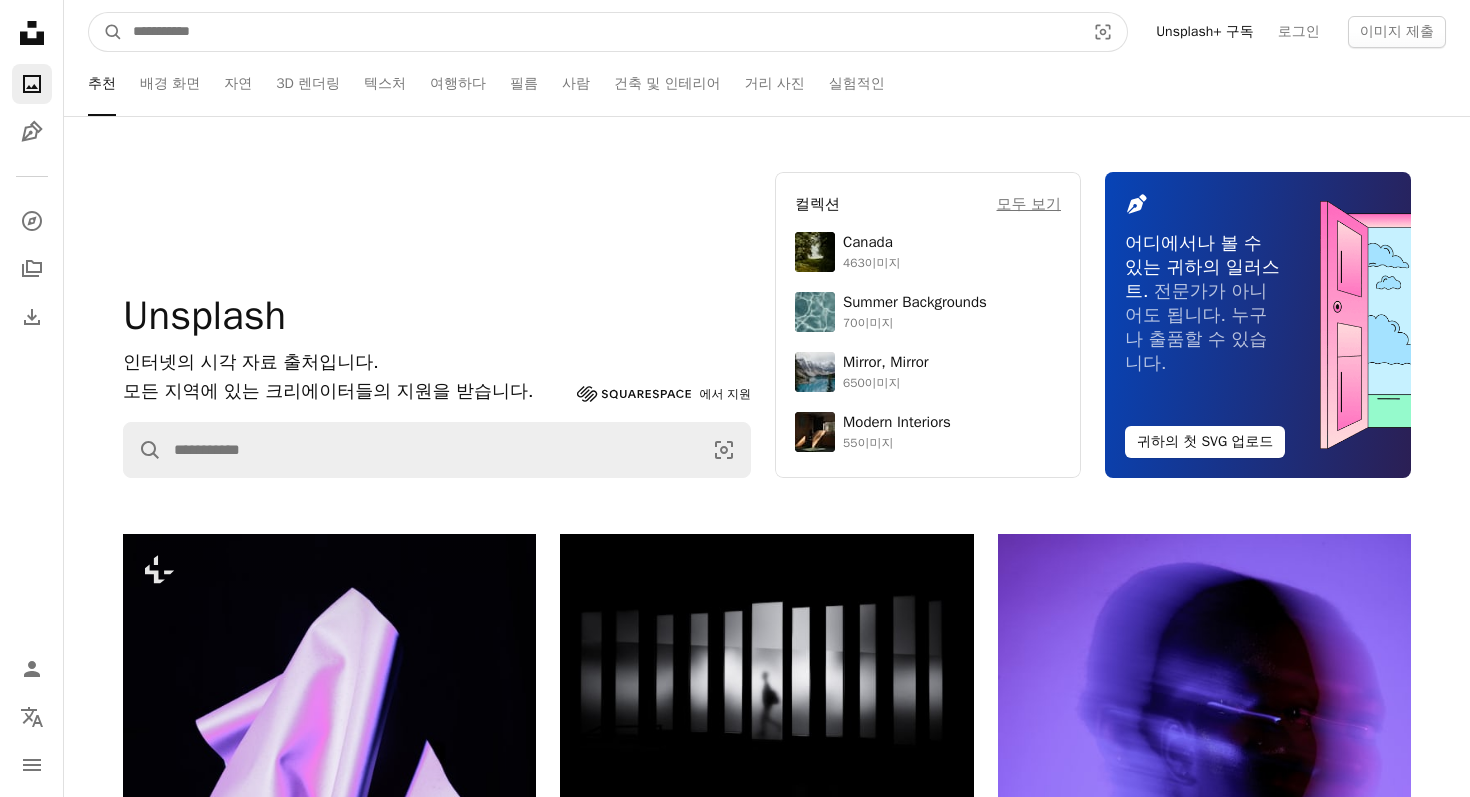 click at bounding box center (601, 32) 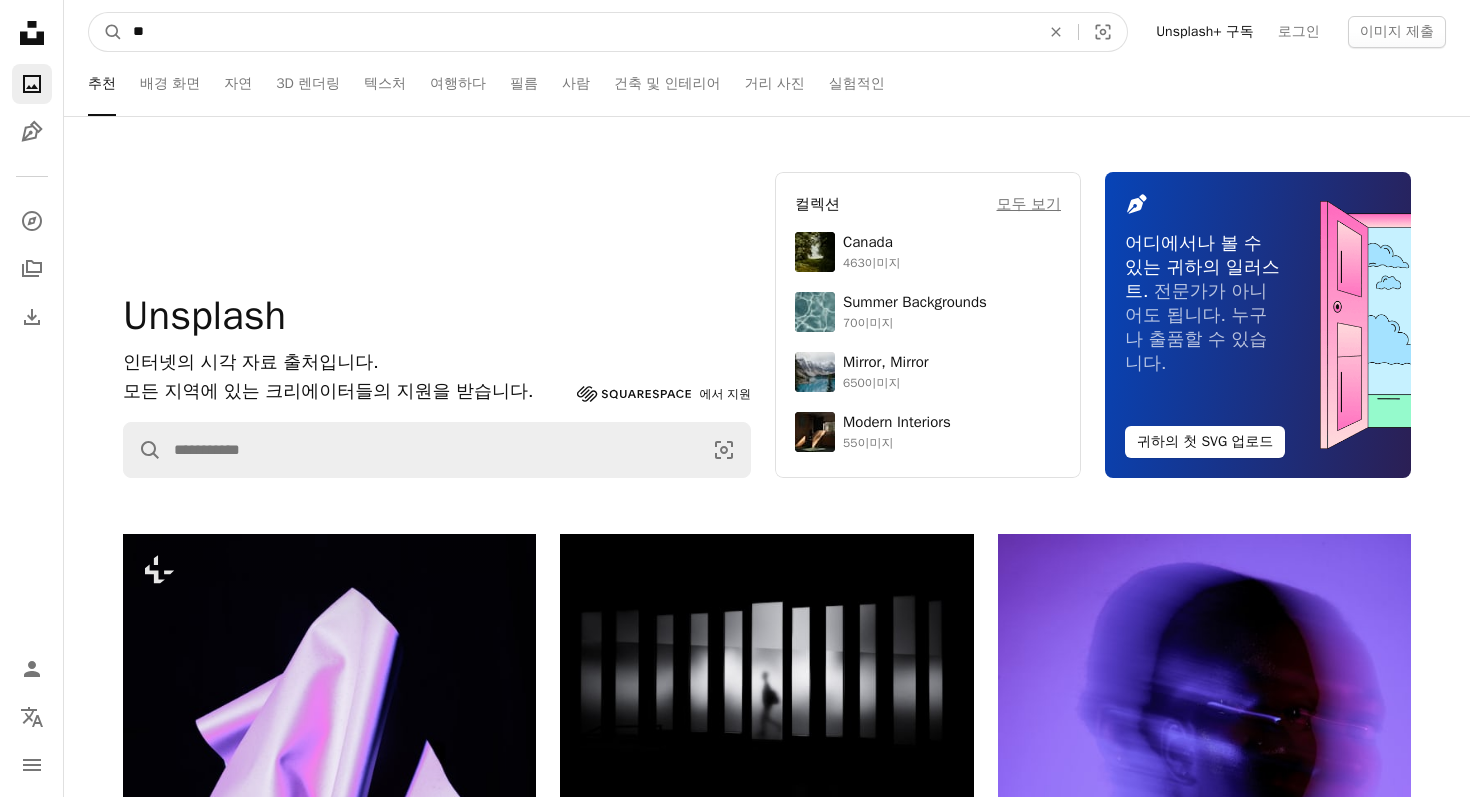 type on "*" 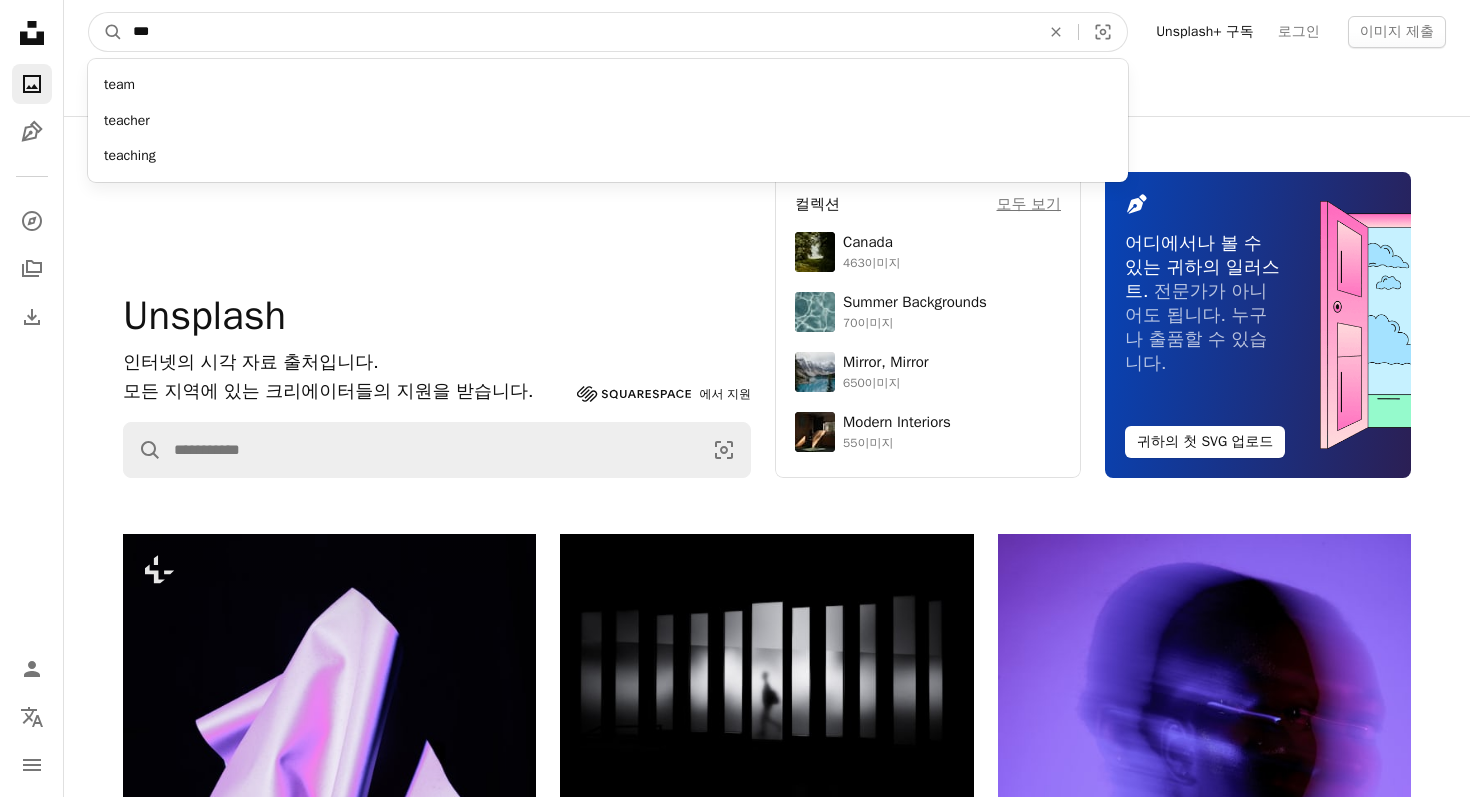click on "A magnifying glass" at bounding box center (106, 32) 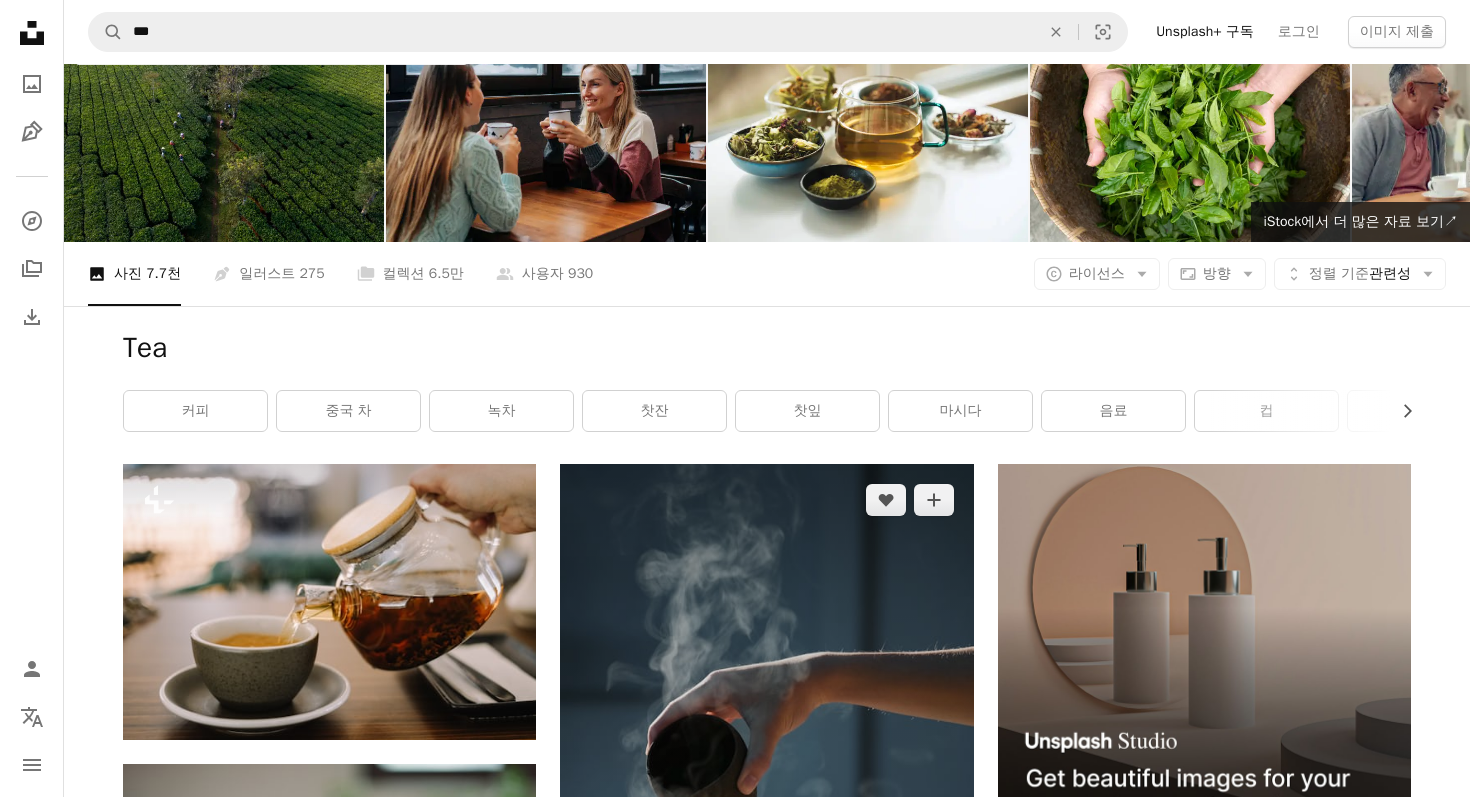 scroll, scrollTop: 0, scrollLeft: 0, axis: both 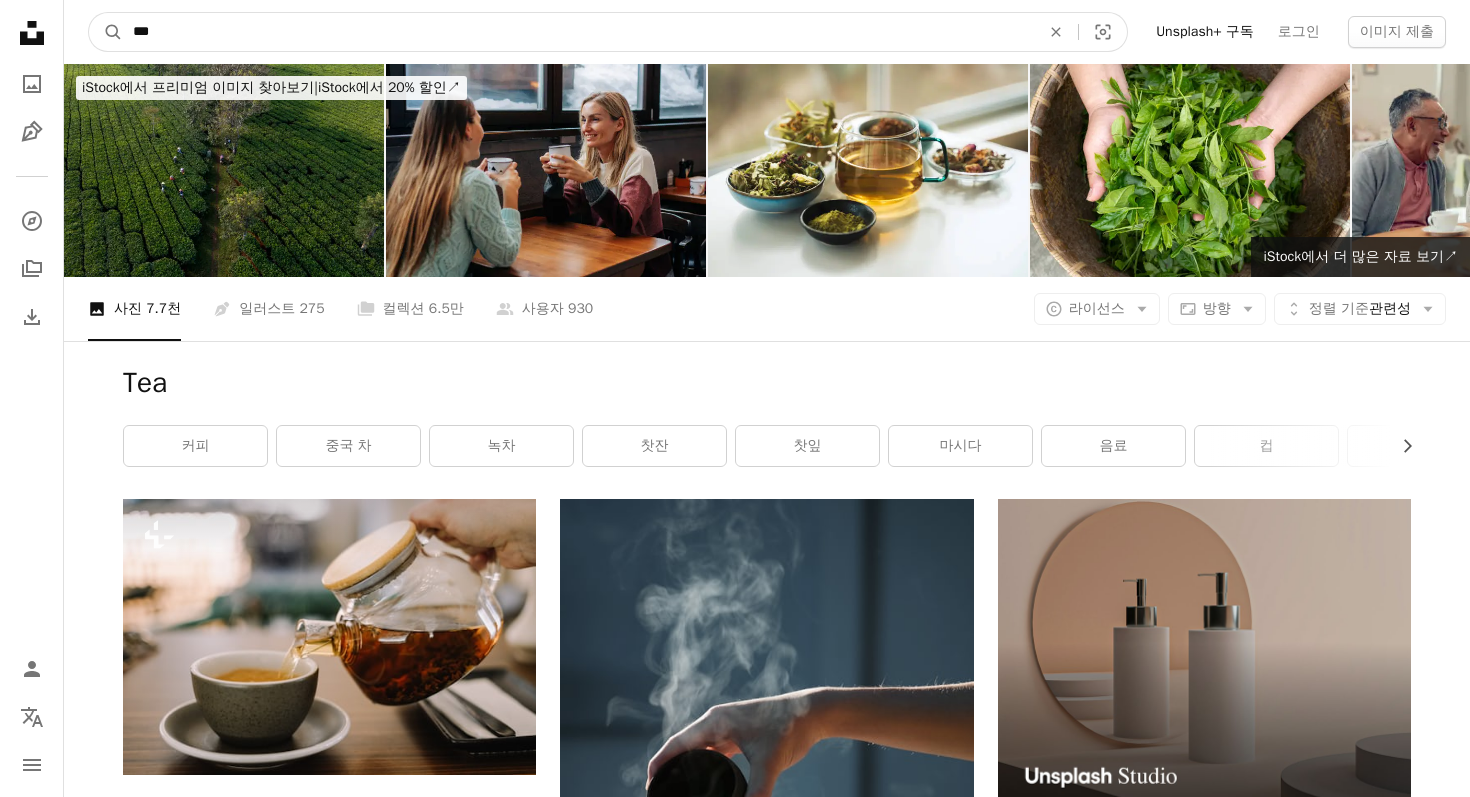 click on "***" at bounding box center (578, 32) 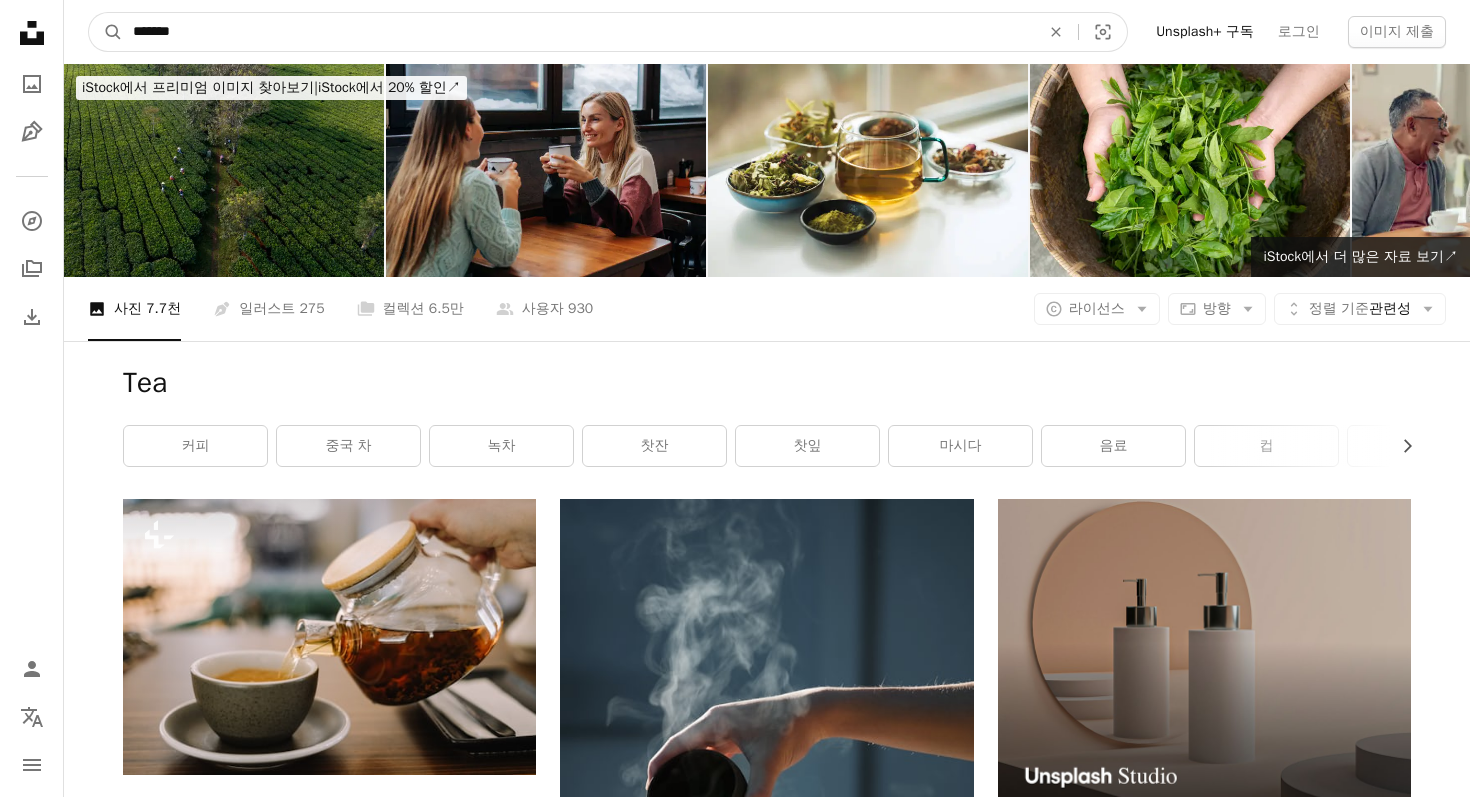 type on "********" 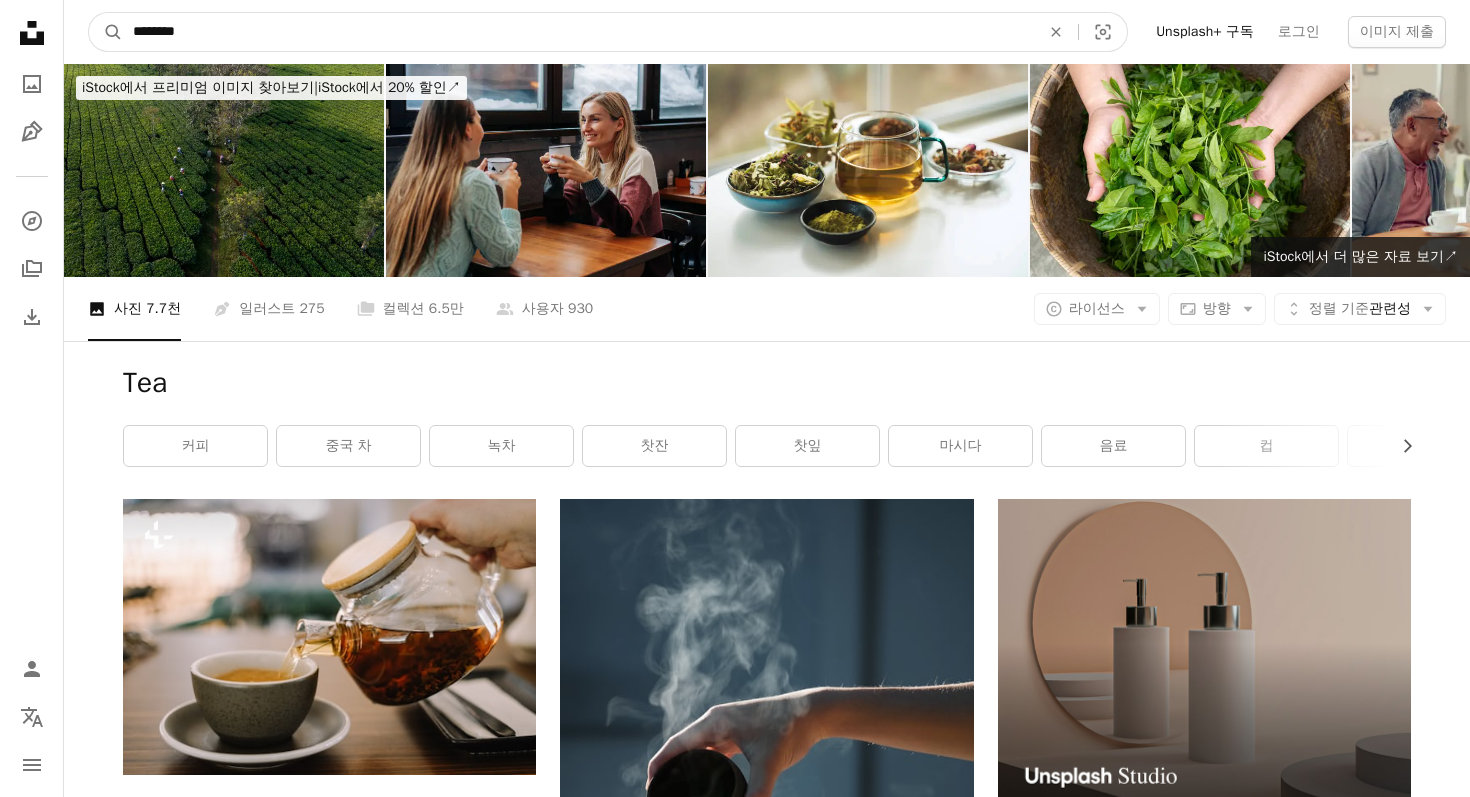 click on "A magnifying glass" at bounding box center [106, 32] 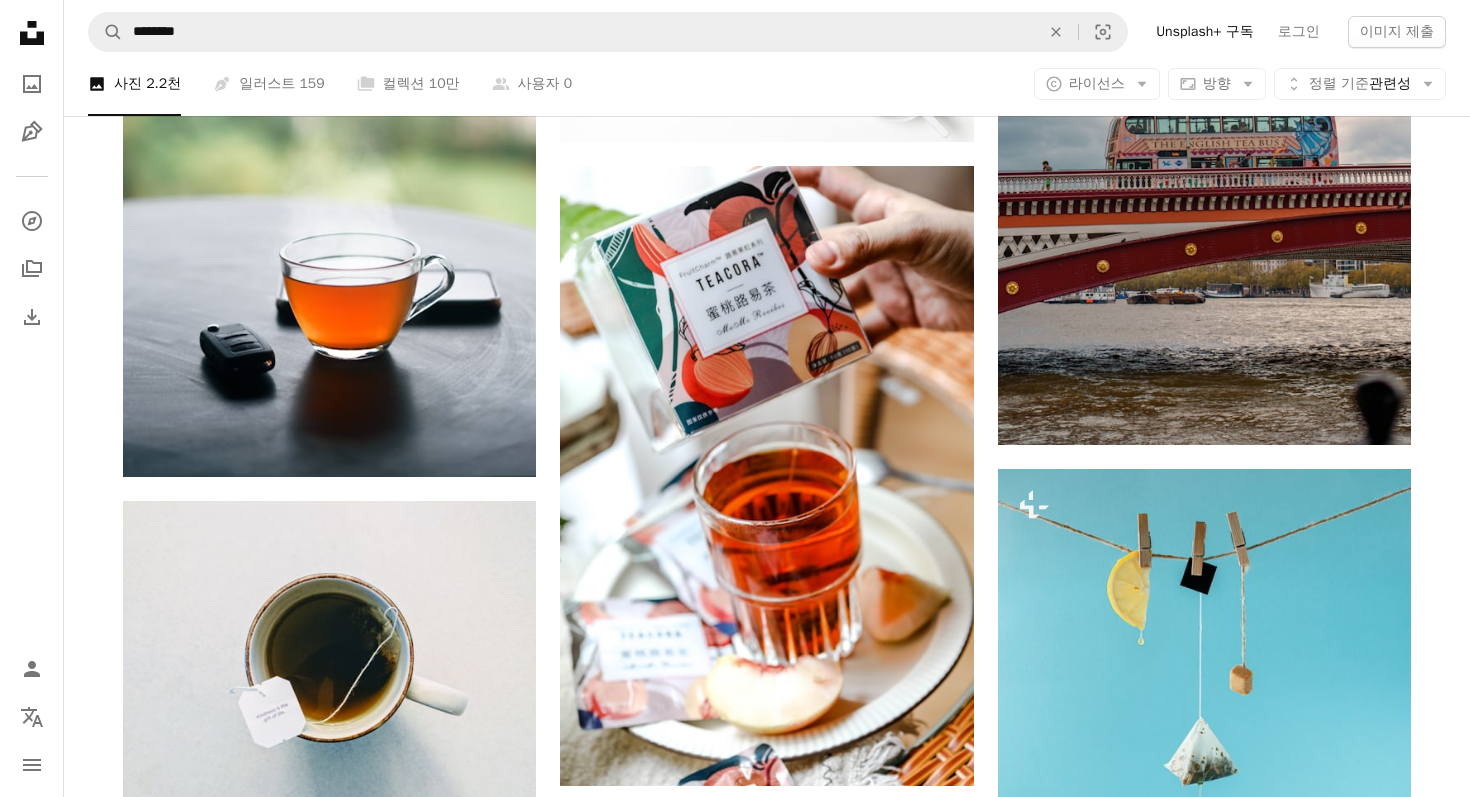 scroll, scrollTop: 2291, scrollLeft: 0, axis: vertical 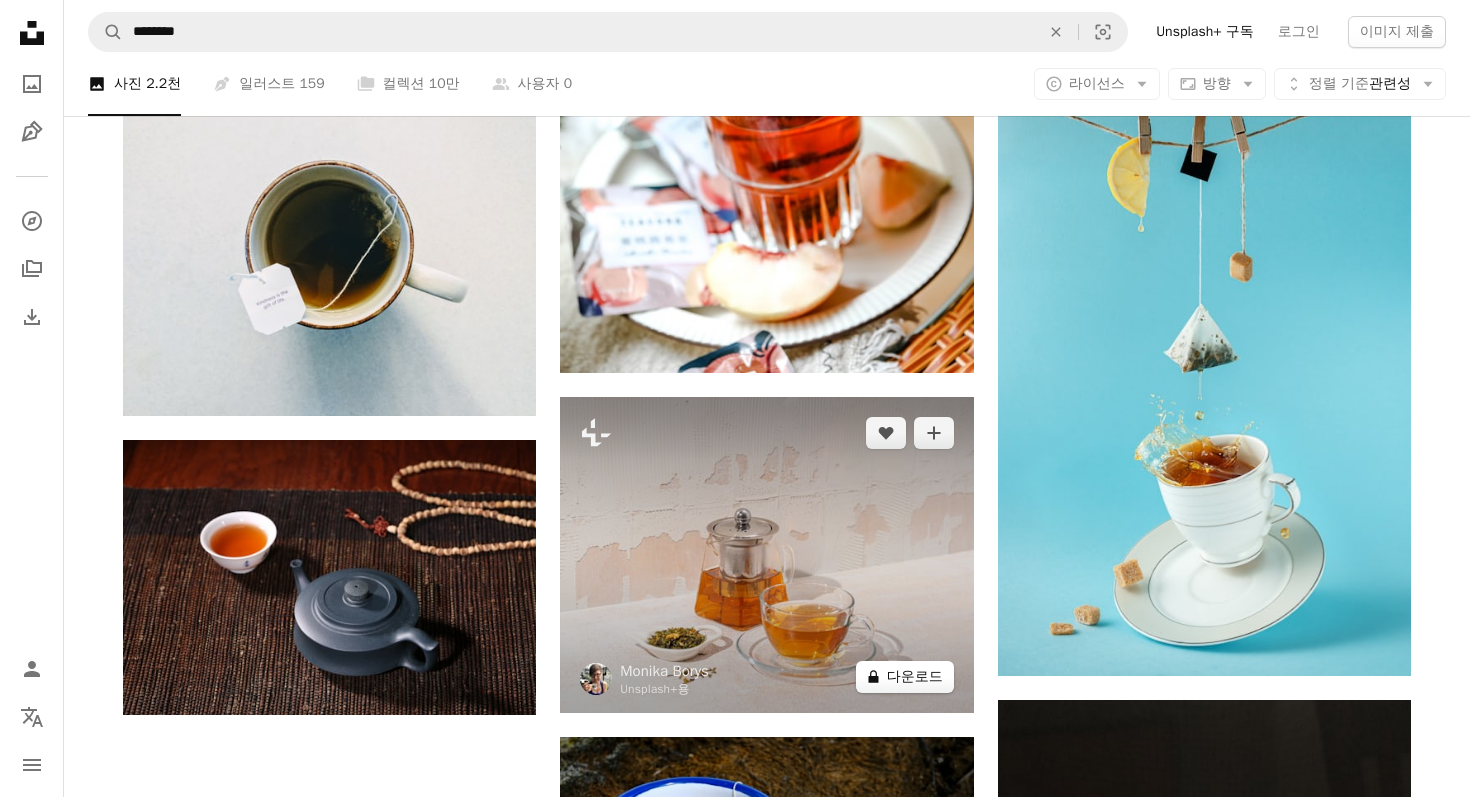 click on "A lock 다운로드" at bounding box center (905, 677) 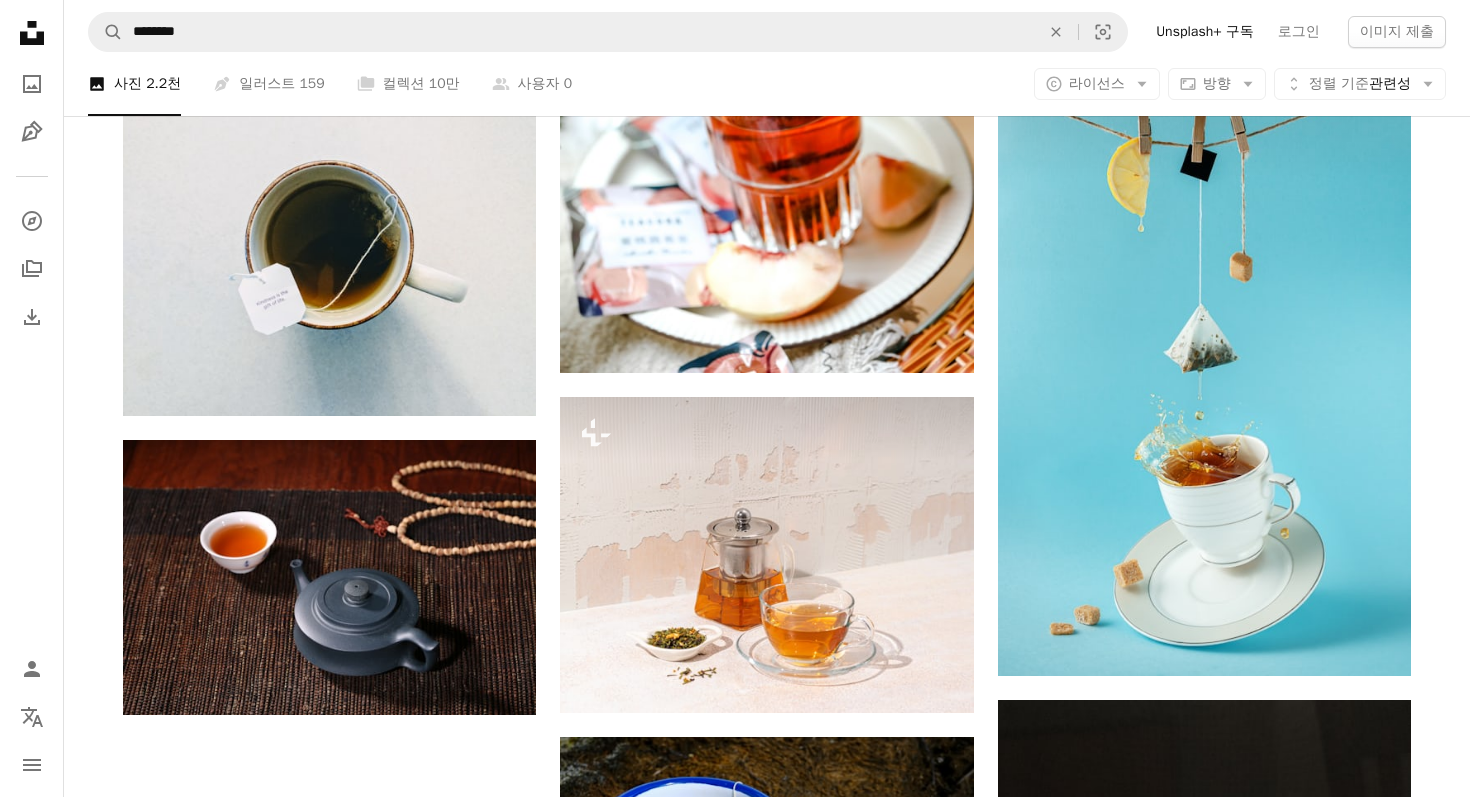 click on "An X shape 즉시 사용 가능한 프리미엄 이미지입니다. 무제한 액세스가 가능합니다. A plus sign 매월 회원 전용 콘텐츠 추가 A plus sign 무제한 royalty-free 다운로드 A plus sign 일러스트  신규 A plus sign 강화된 법적 보호 매년 65%  할인 매월 $20   $7 CAD 매달 * Unsplash+  구독 *매년 납부 시 선불로  $84  청구 해당 세금 별도. 자동으로 연장됩니다. 언제든지 취소 가능합니다." at bounding box center [735, 2935] 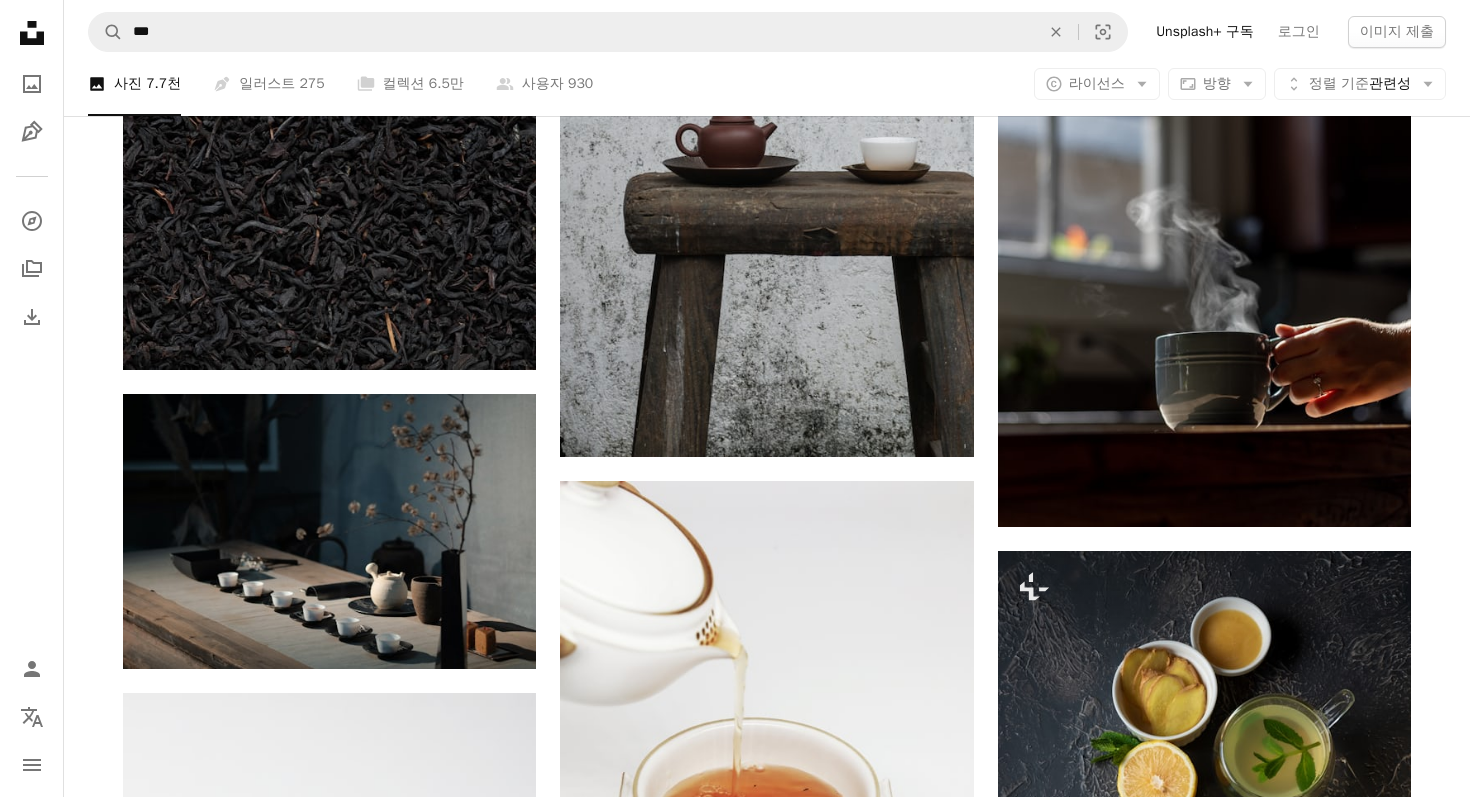 scroll, scrollTop: 0, scrollLeft: 0, axis: both 